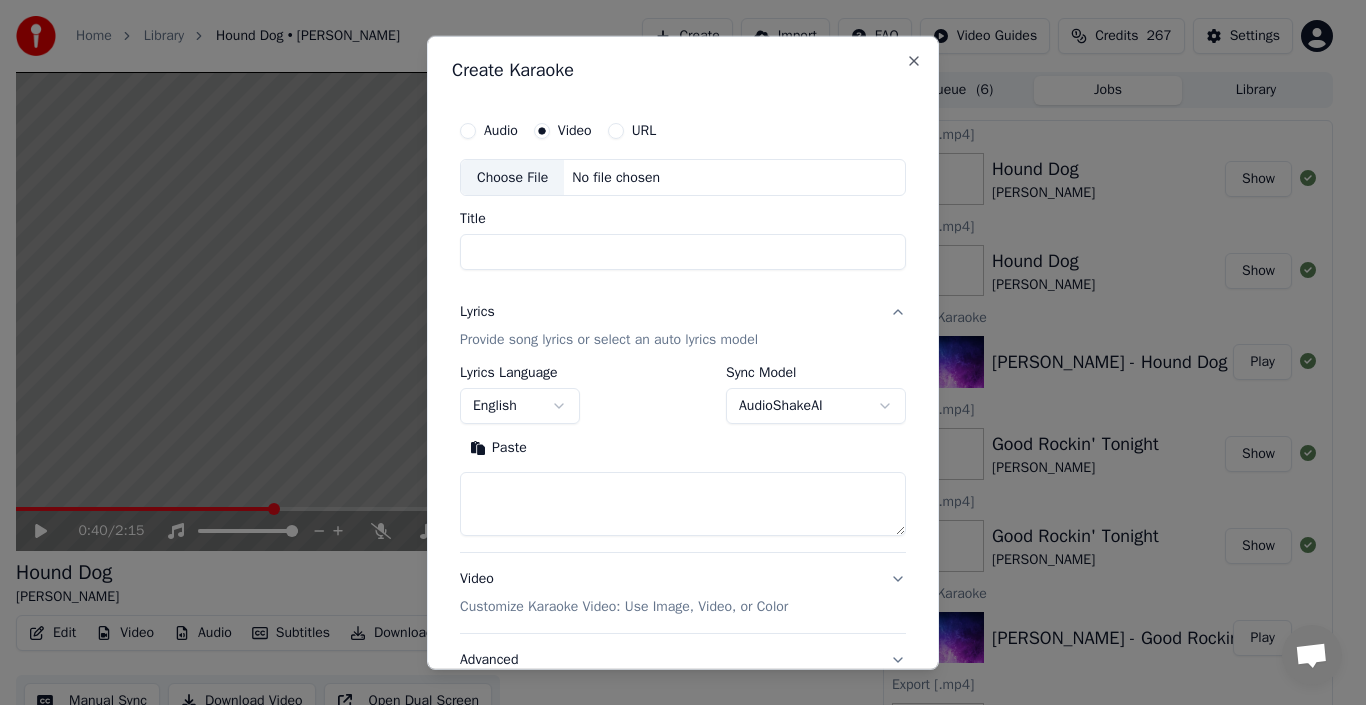 scroll, scrollTop: 22, scrollLeft: 0, axis: vertical 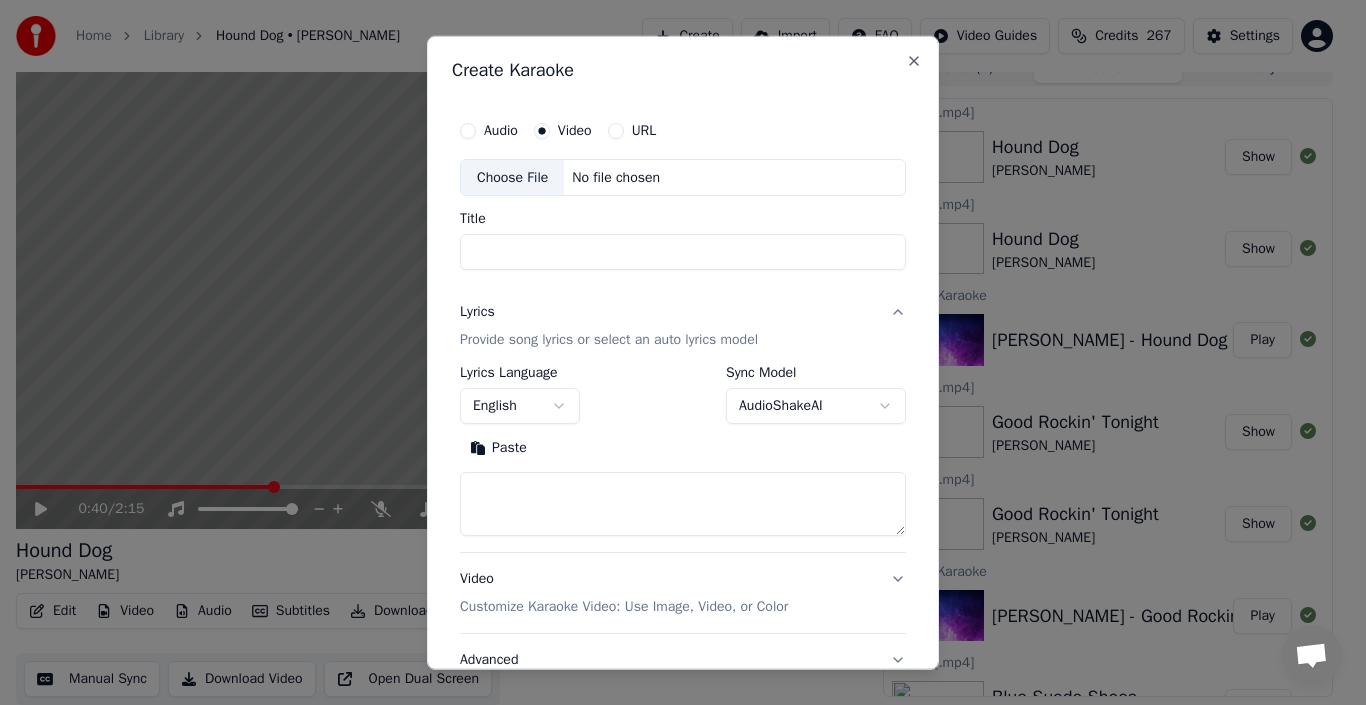 click on "Choose File" at bounding box center (512, 177) 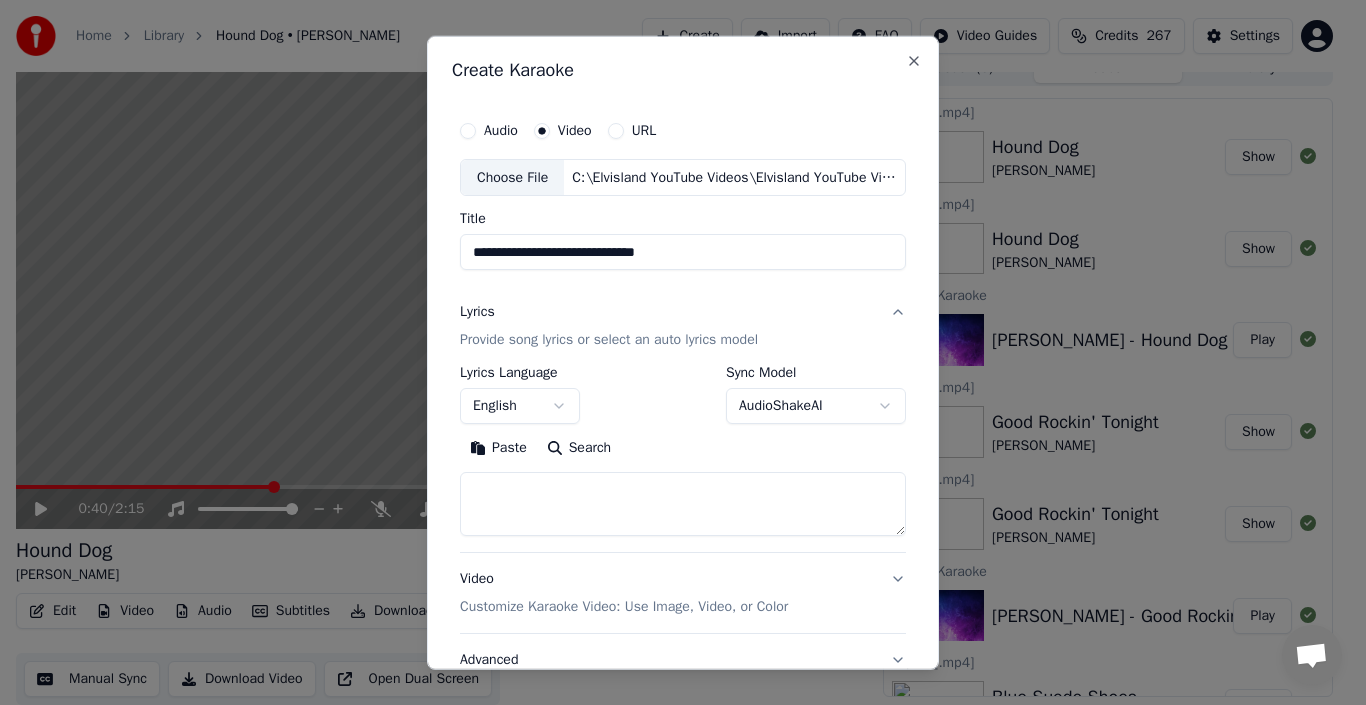 type on "**********" 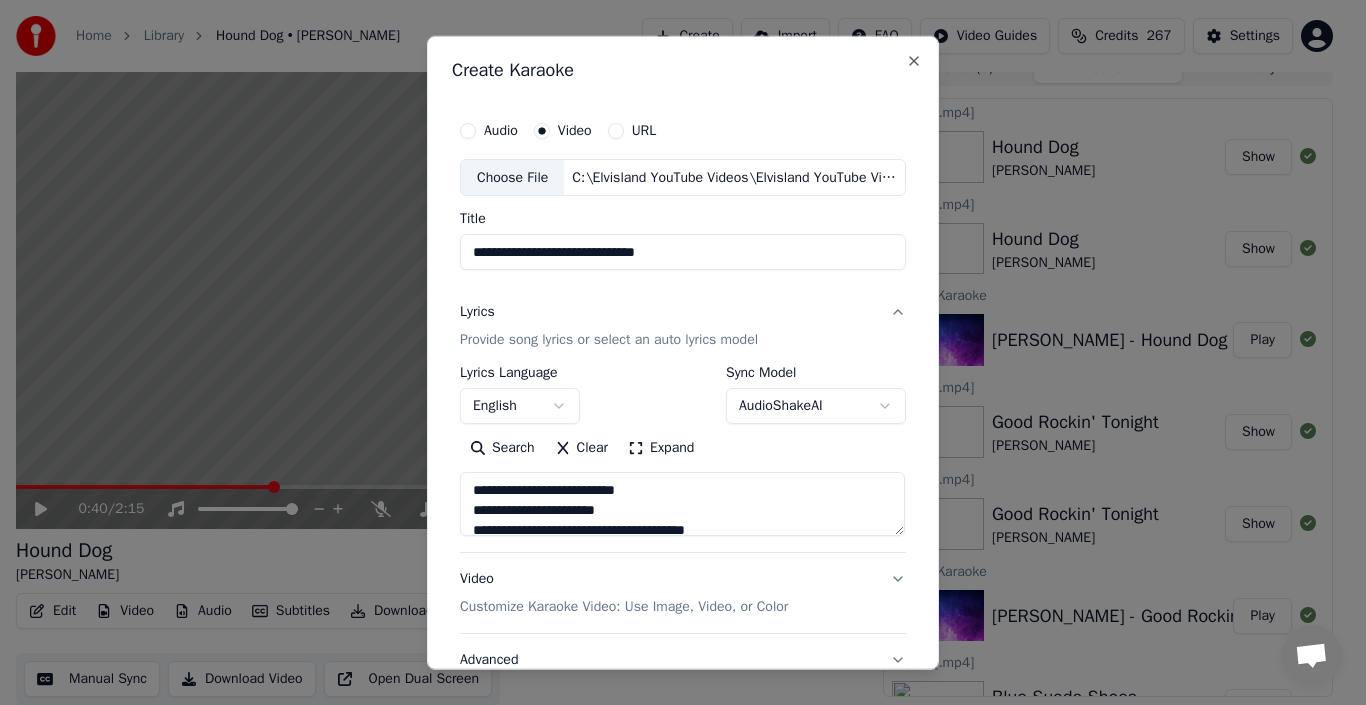 scroll, scrollTop: 157, scrollLeft: 0, axis: vertical 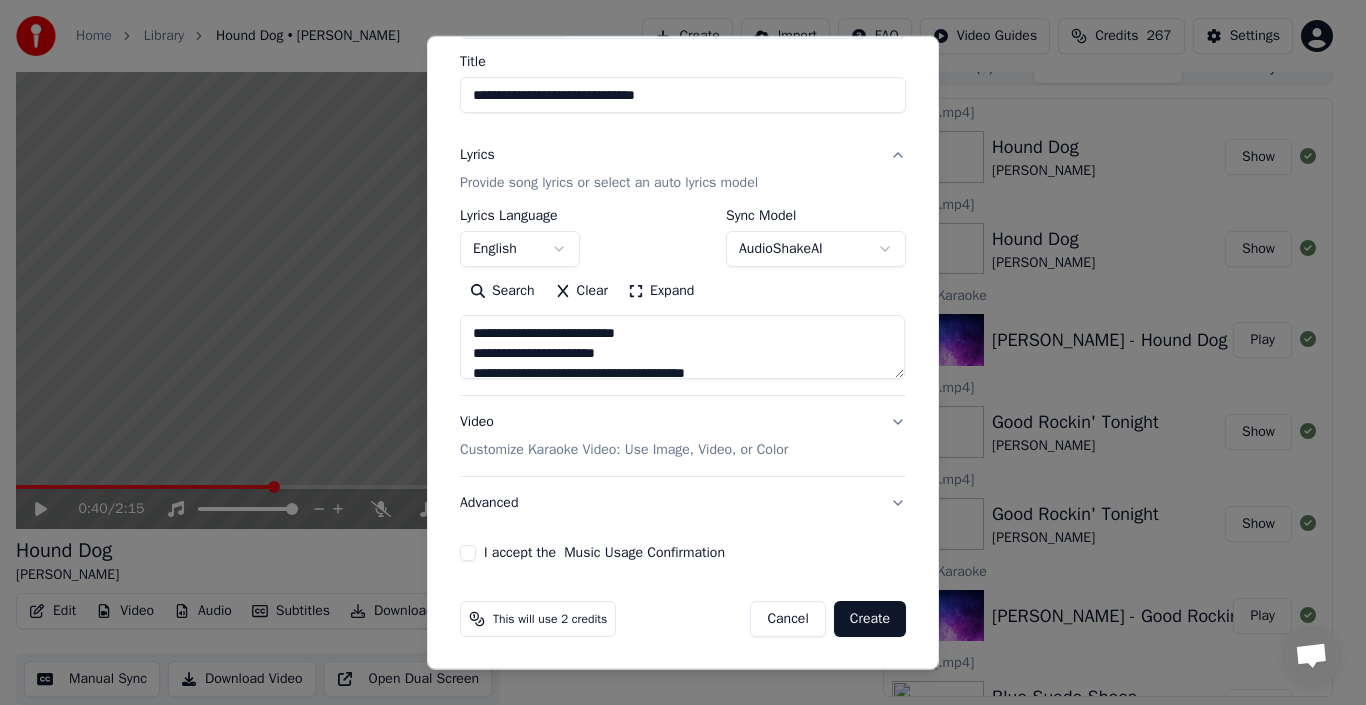 click on "I accept the   Music Usage Confirmation" at bounding box center (468, 553) 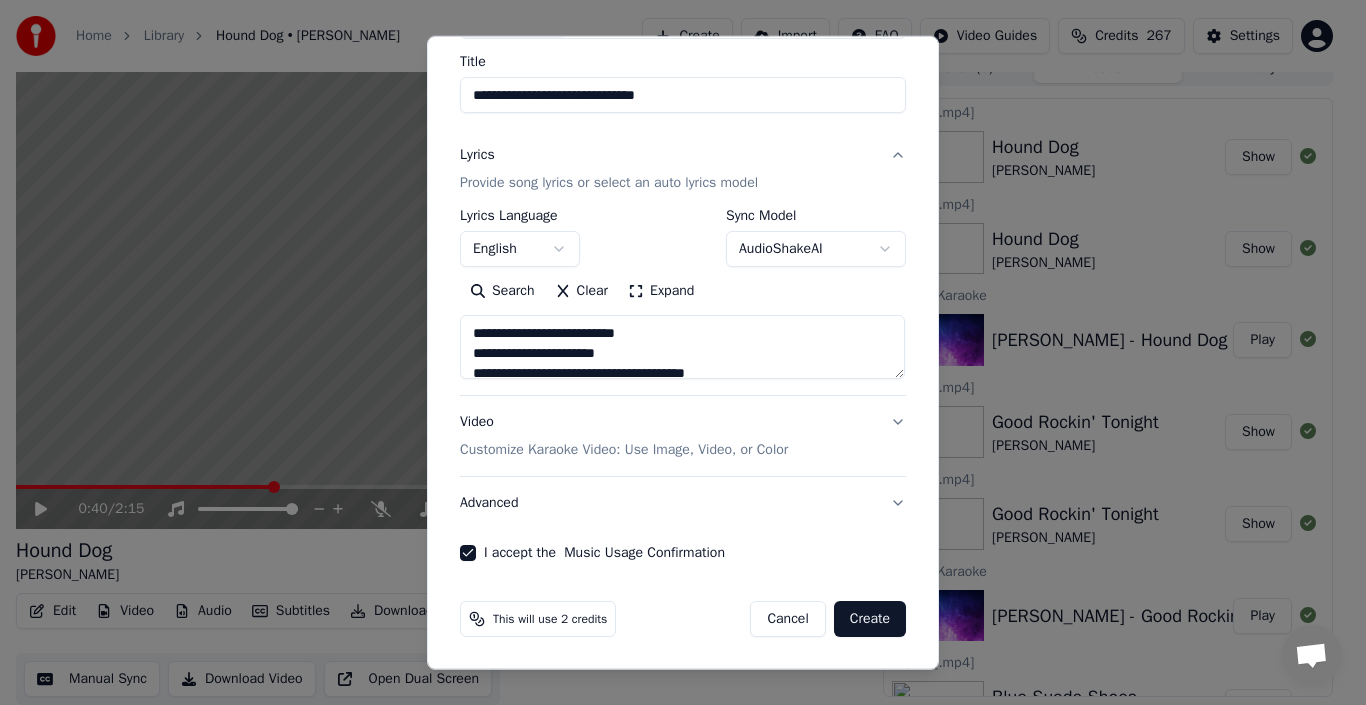 click on "Create" at bounding box center (870, 619) 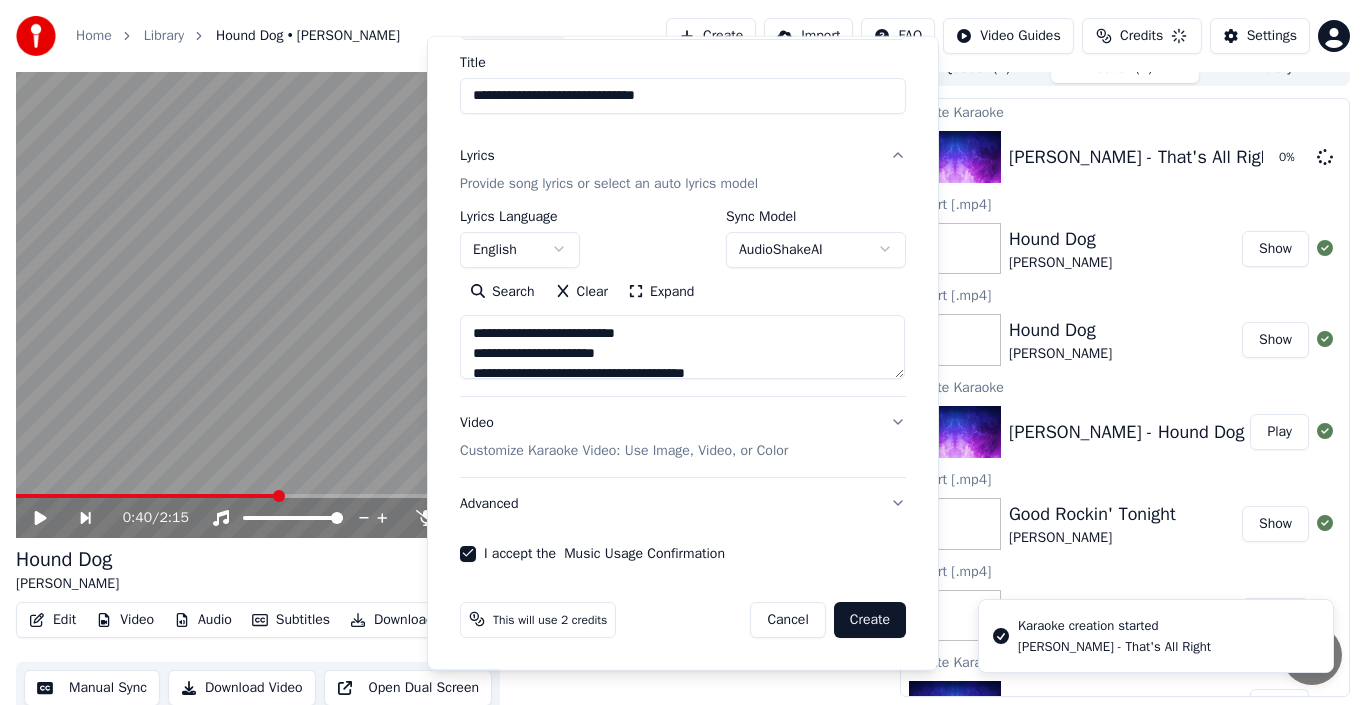type 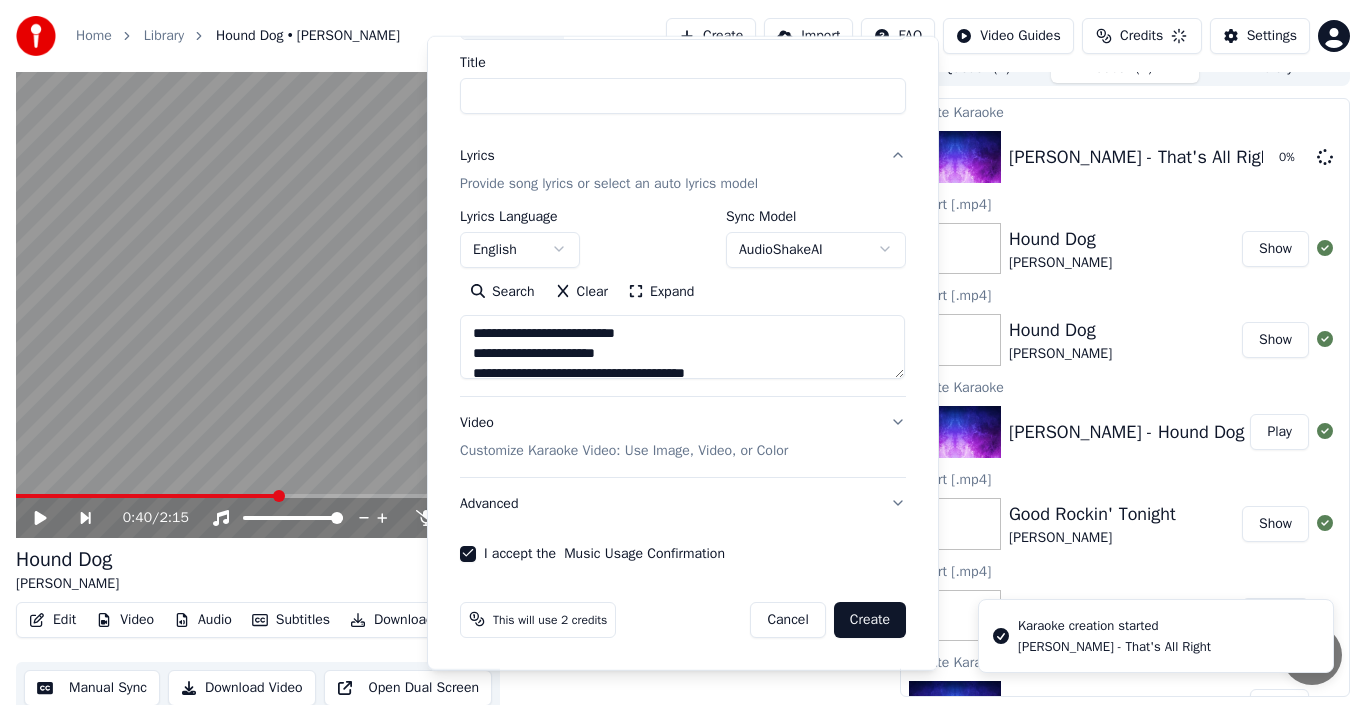 select 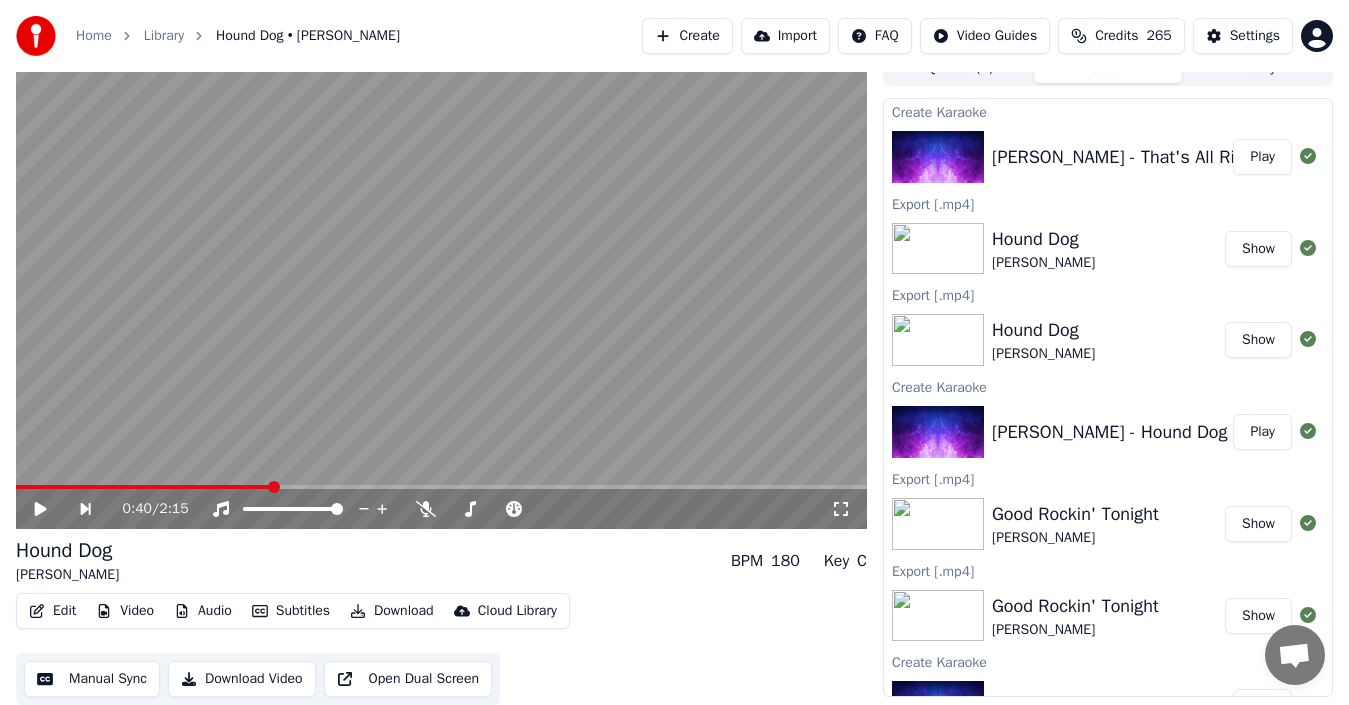 click on "Play" at bounding box center (1262, 157) 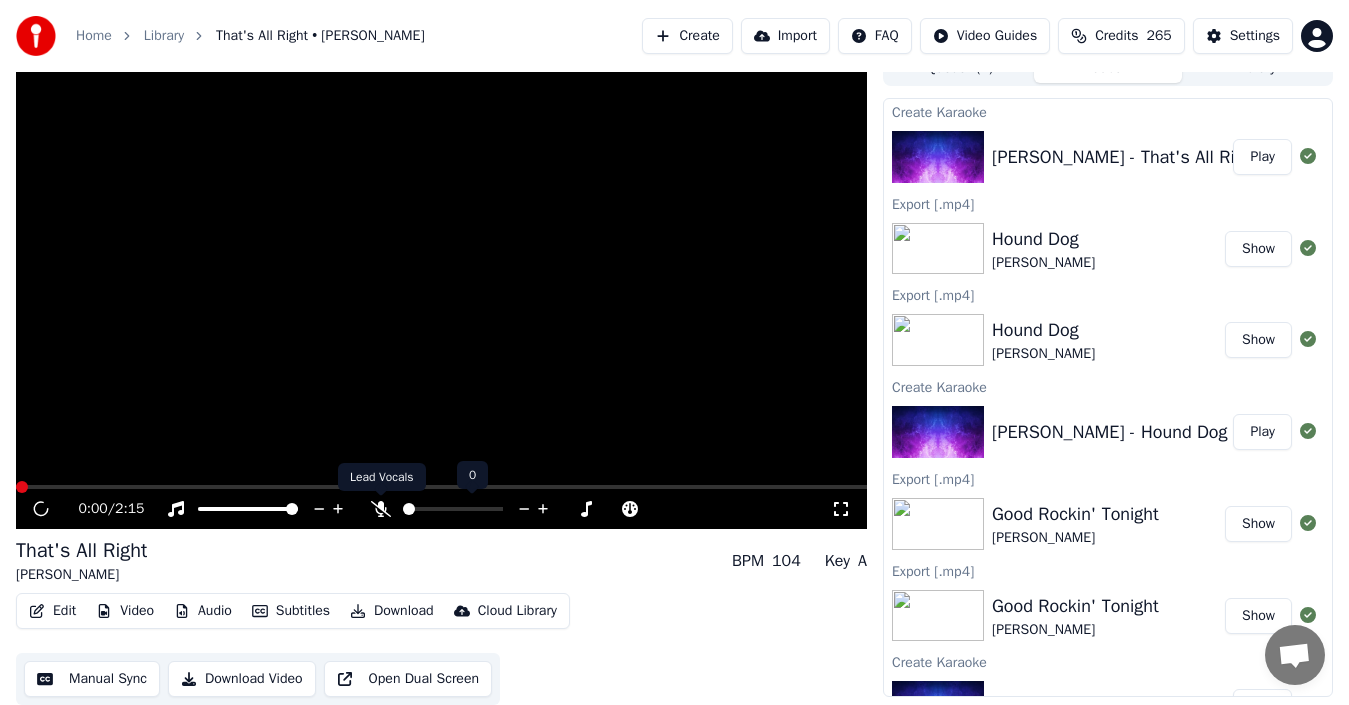 click 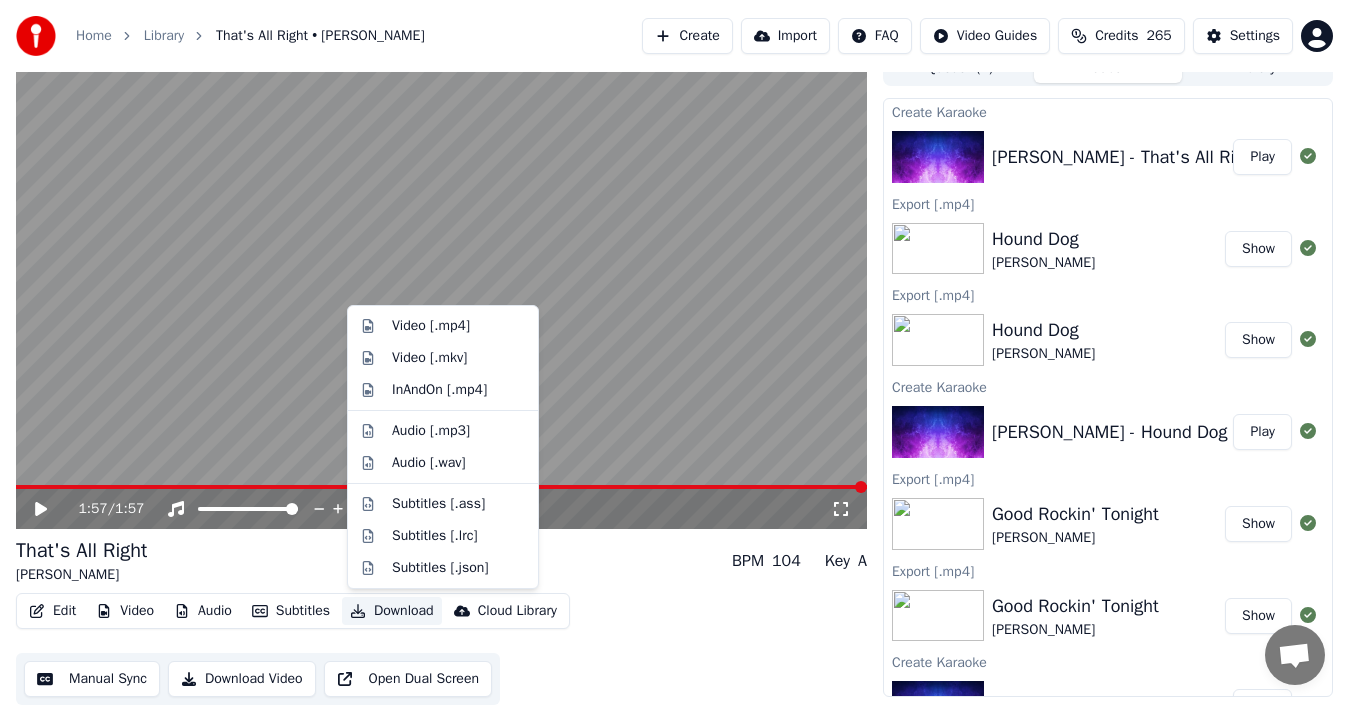 click on "Download" at bounding box center [392, 611] 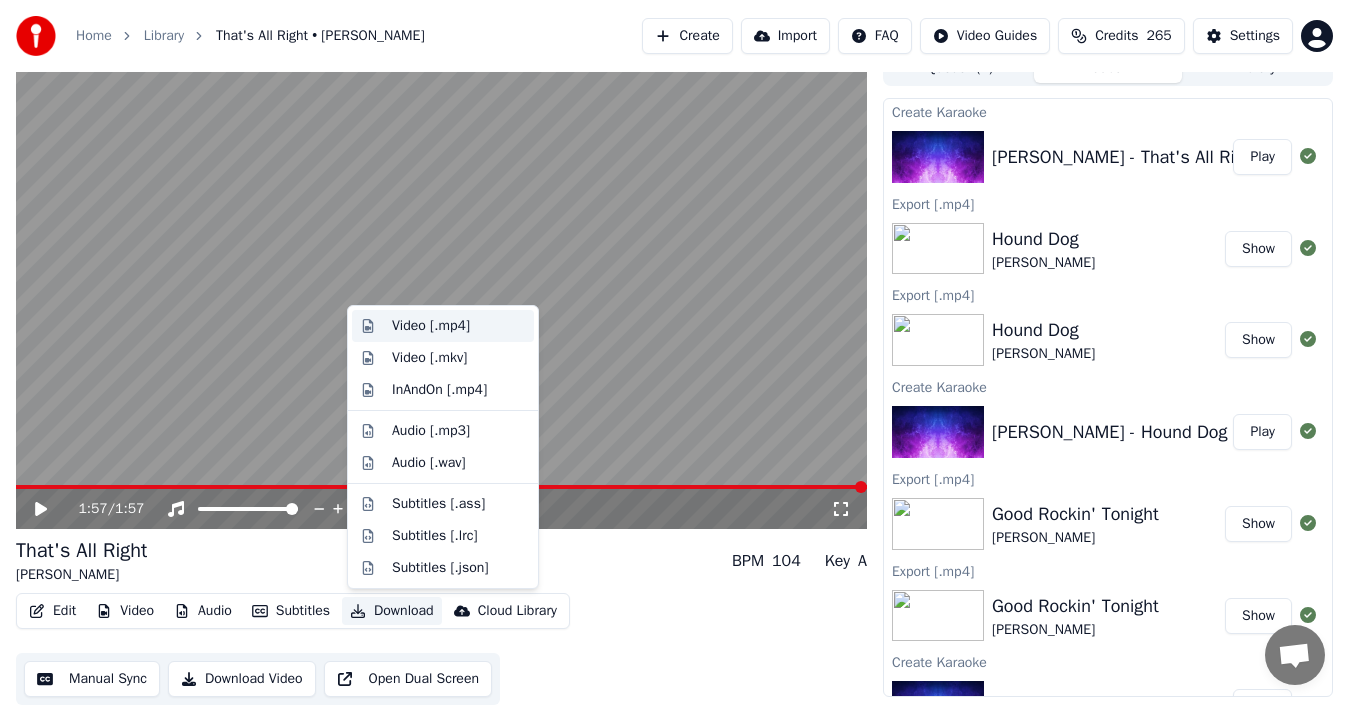 click on "Video [.mp4]" at bounding box center [431, 326] 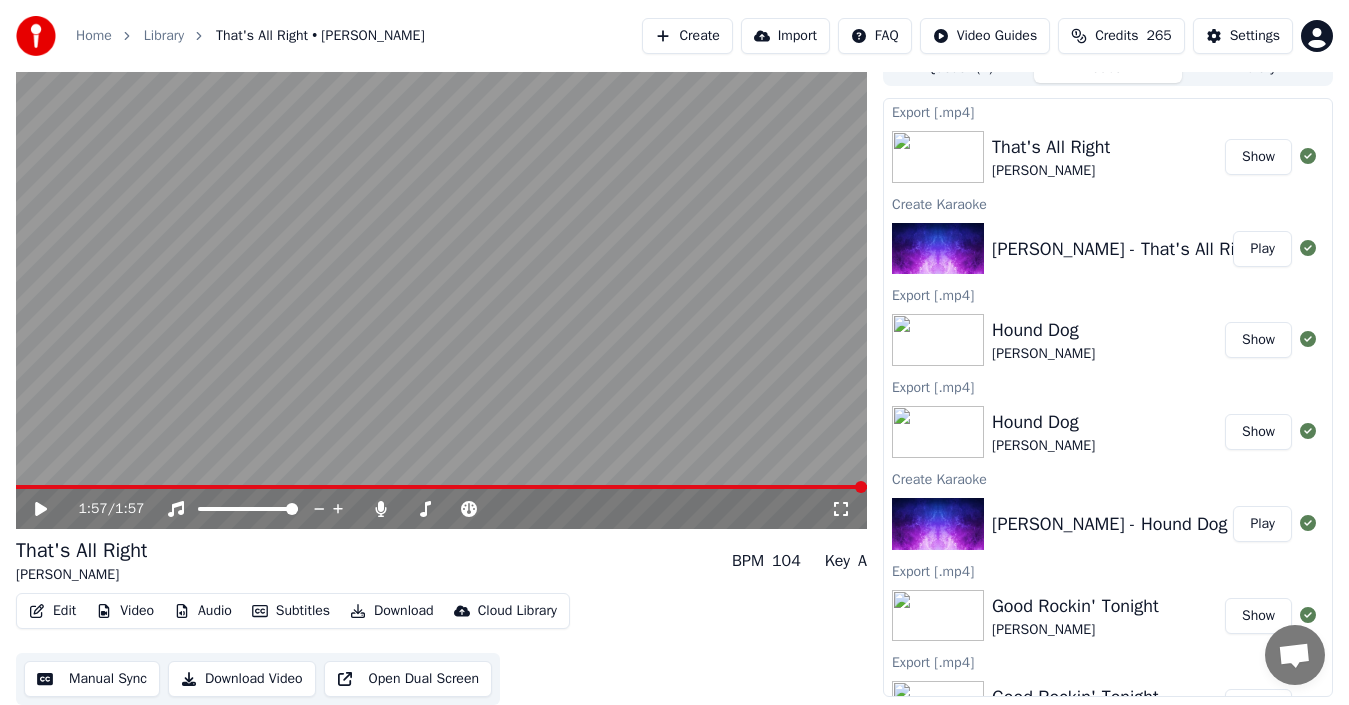 click on "Show" at bounding box center [1258, 157] 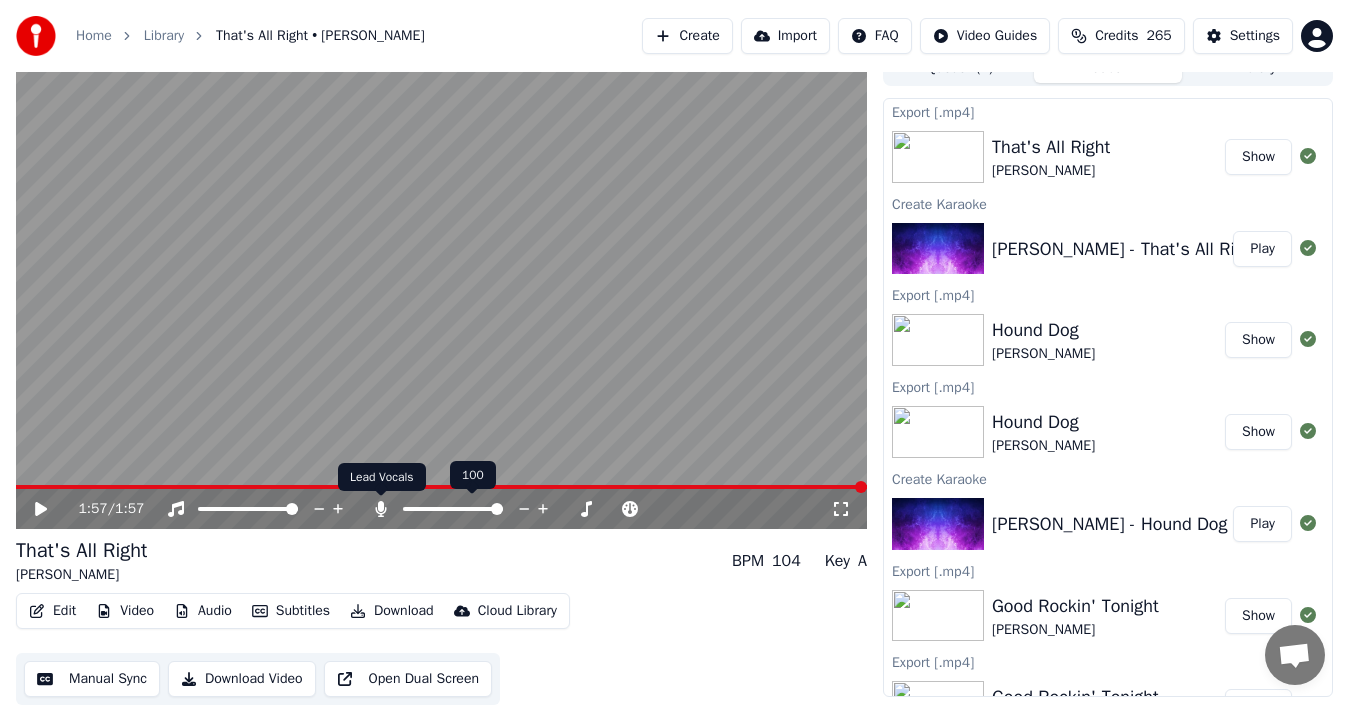 click 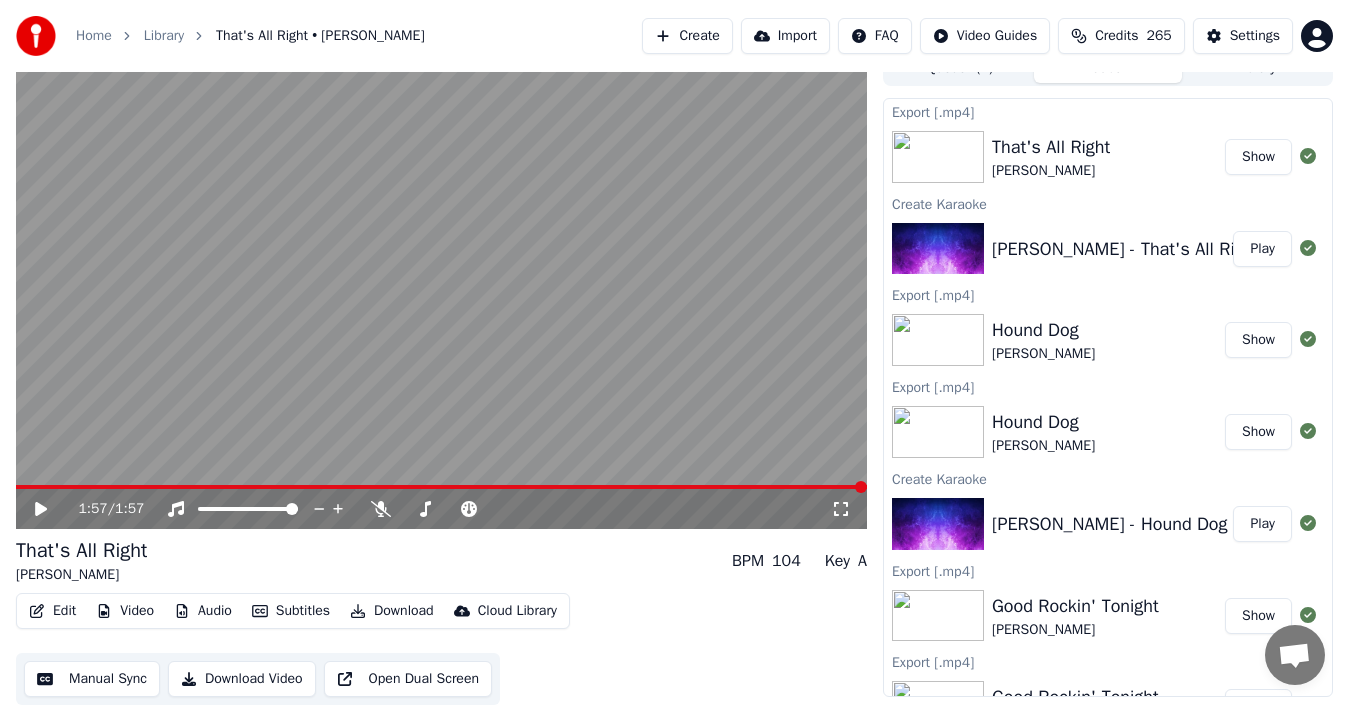 click 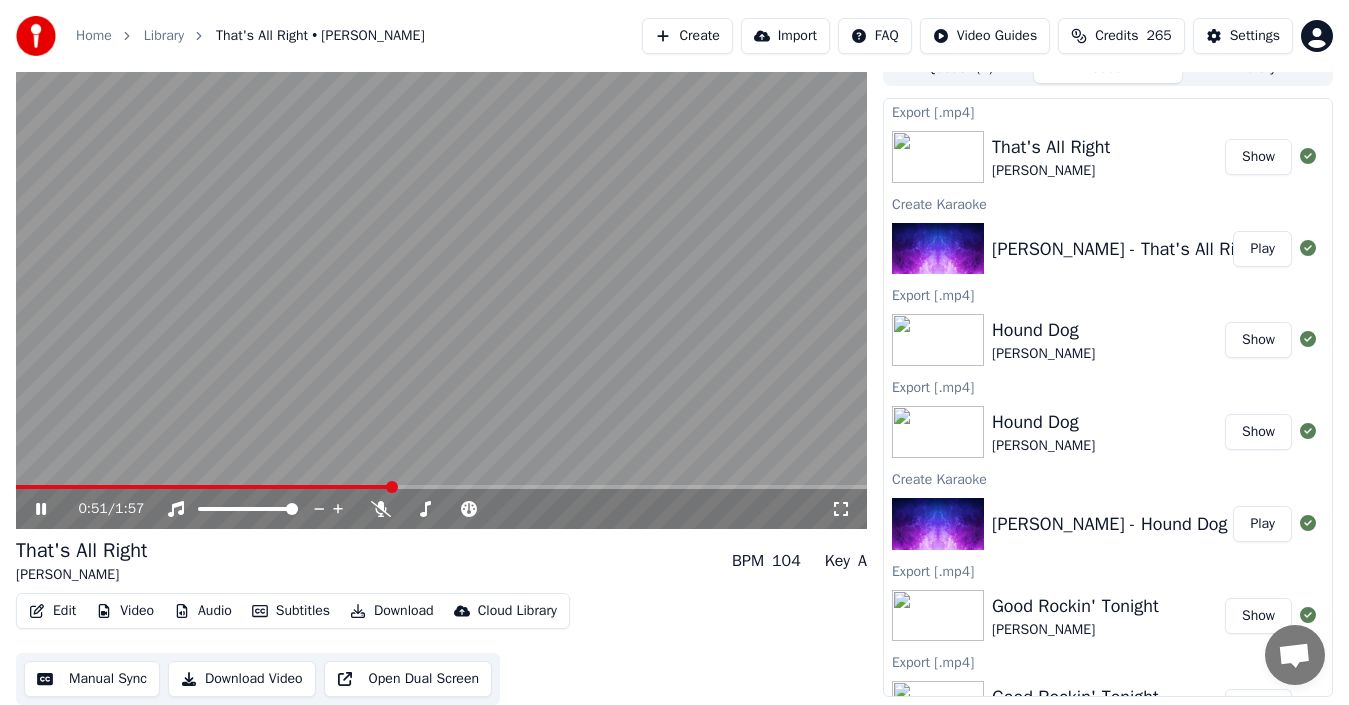 click 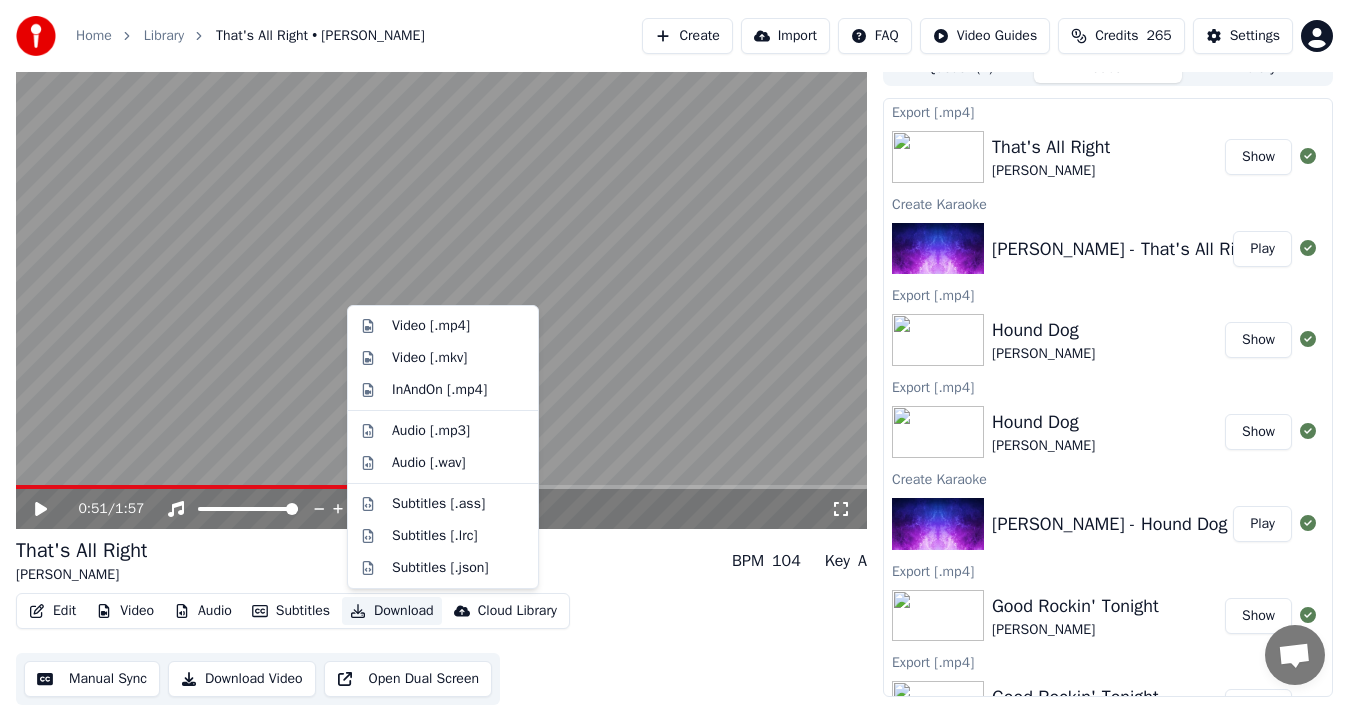 click on "Download" at bounding box center (392, 611) 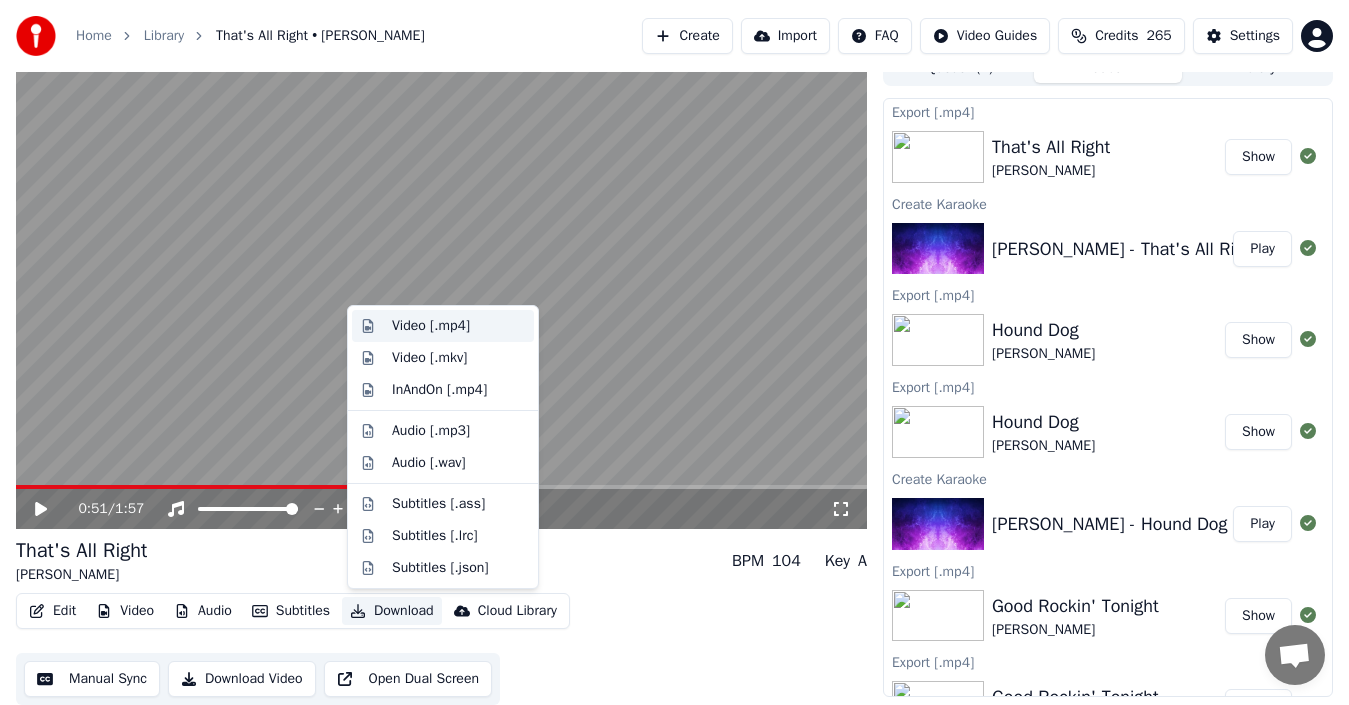 click on "Video [.mp4]" at bounding box center (431, 326) 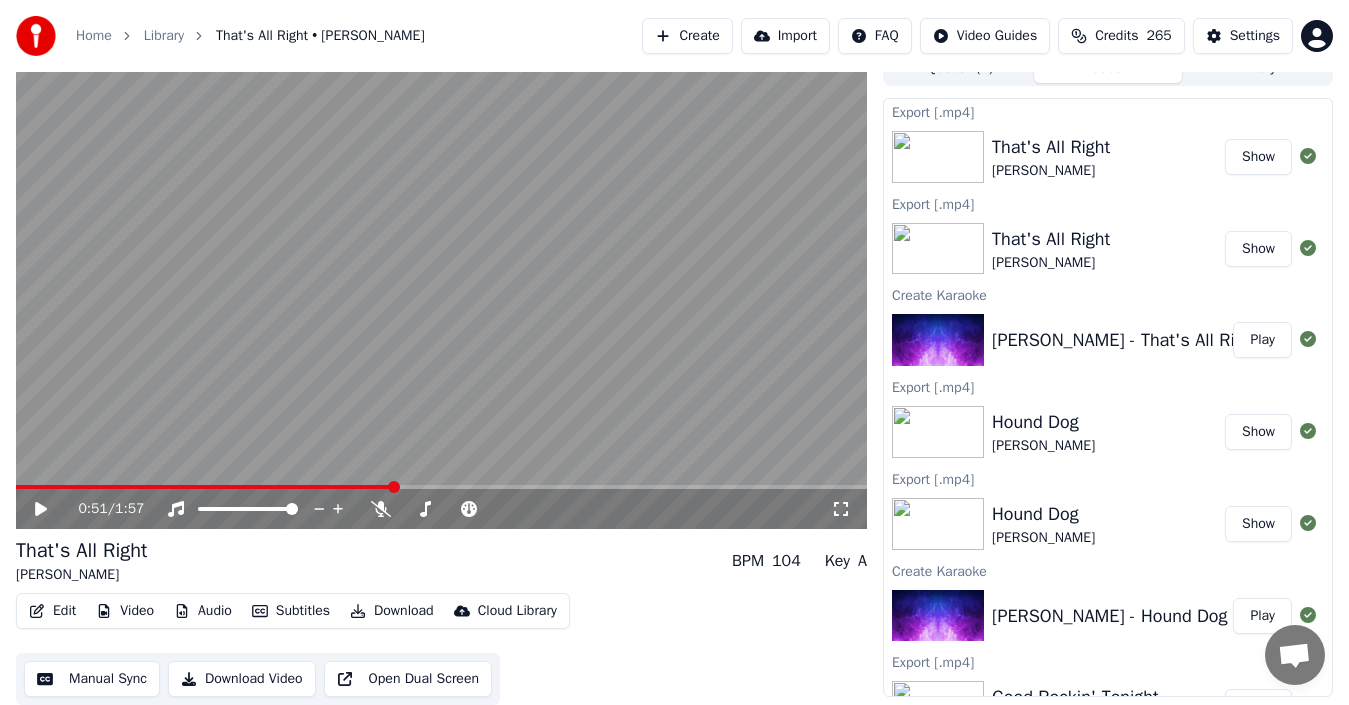 click on "Show" at bounding box center [1258, 157] 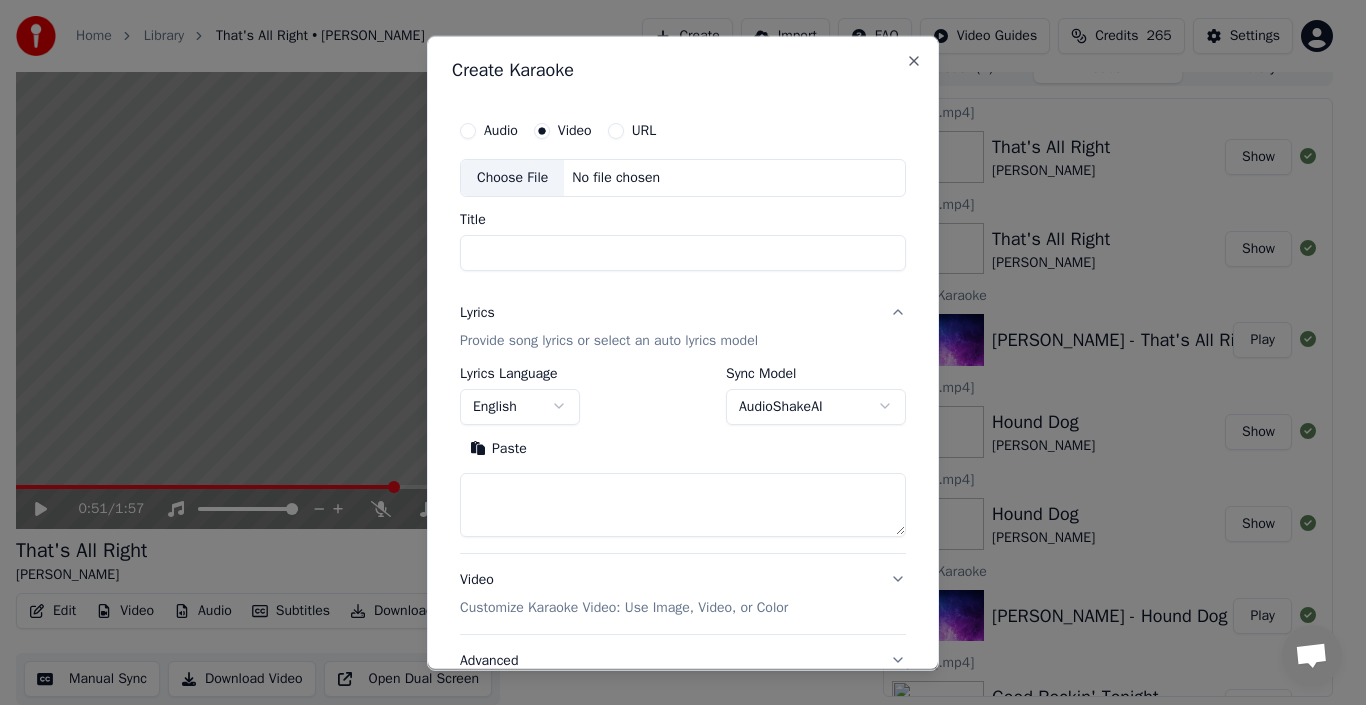 click on "Choose File" at bounding box center (512, 177) 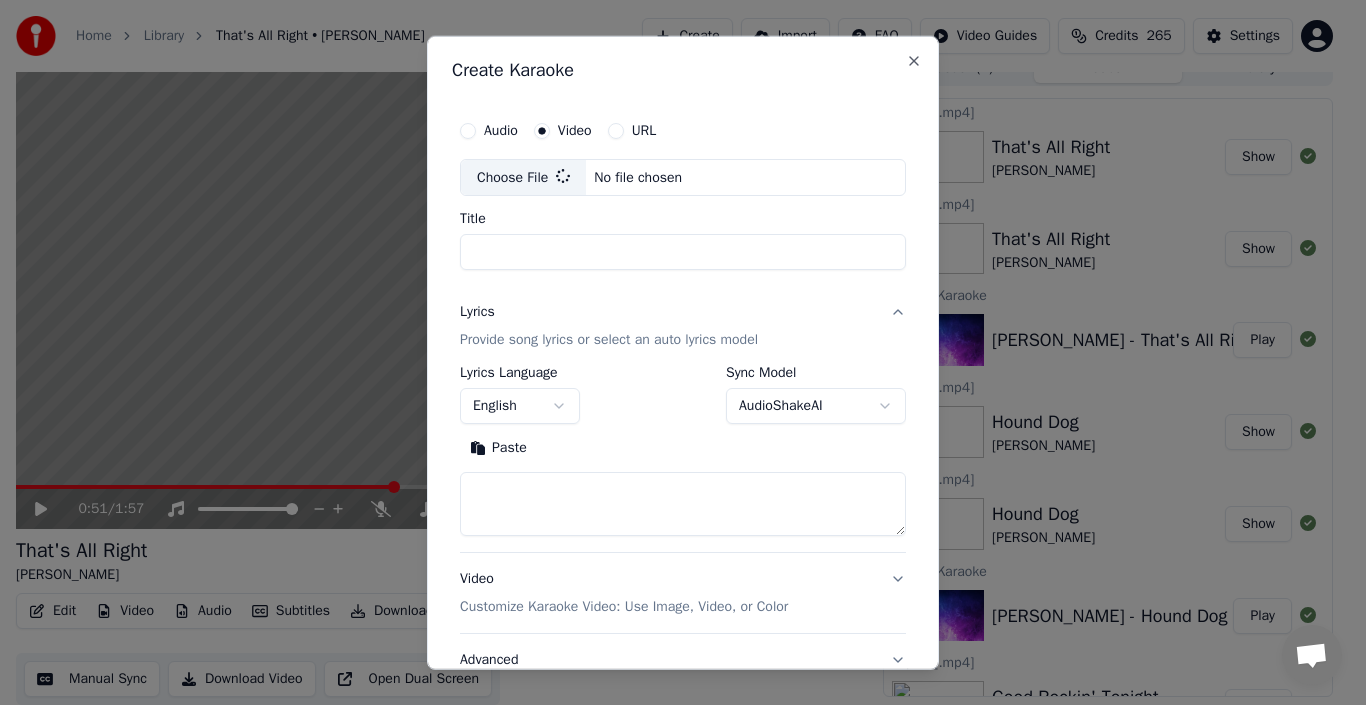 type on "**********" 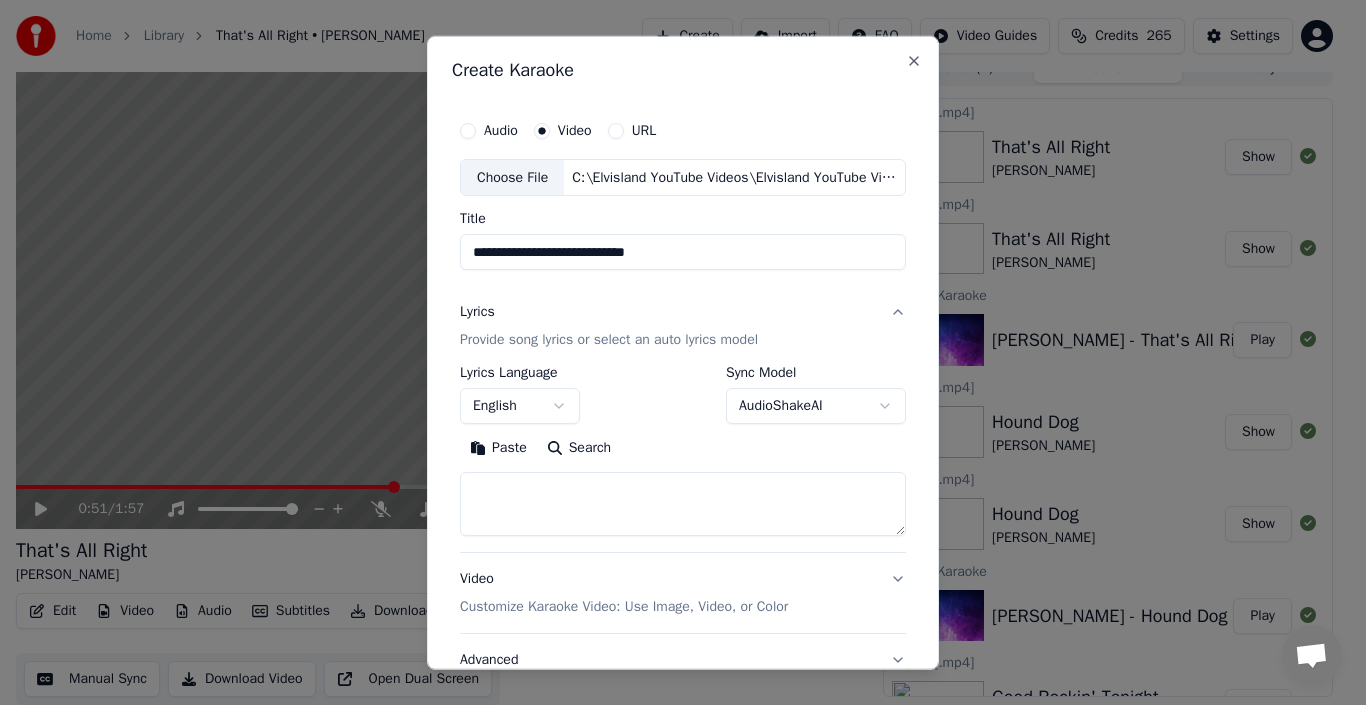 click at bounding box center (683, 504) 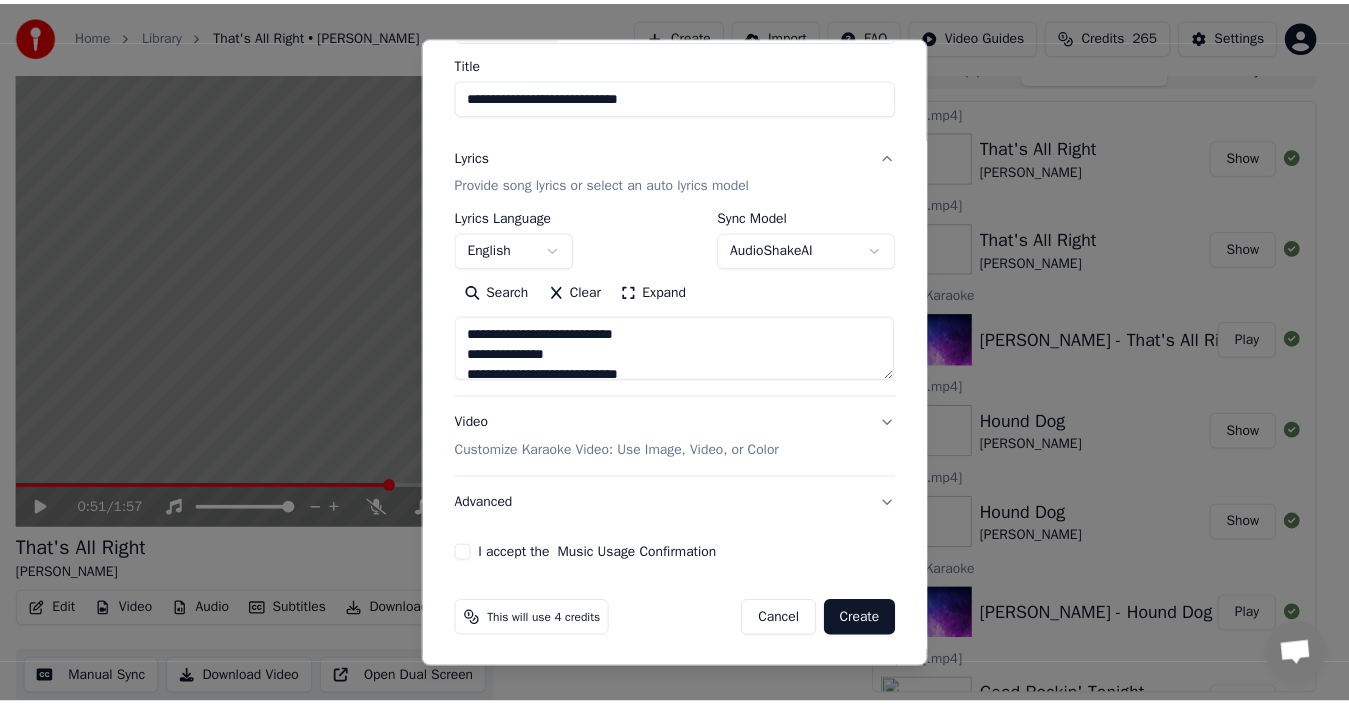scroll, scrollTop: 157, scrollLeft: 0, axis: vertical 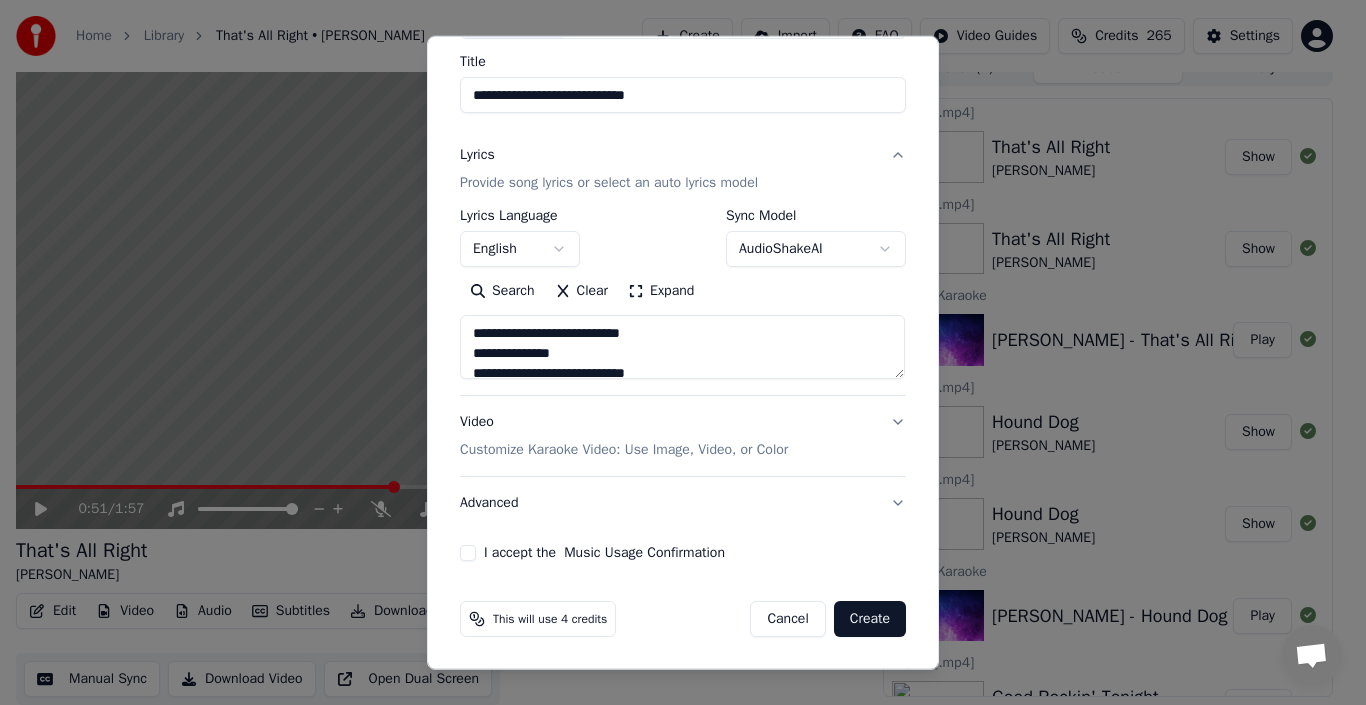 click on "I accept the   Music Usage Confirmation" at bounding box center [468, 553] 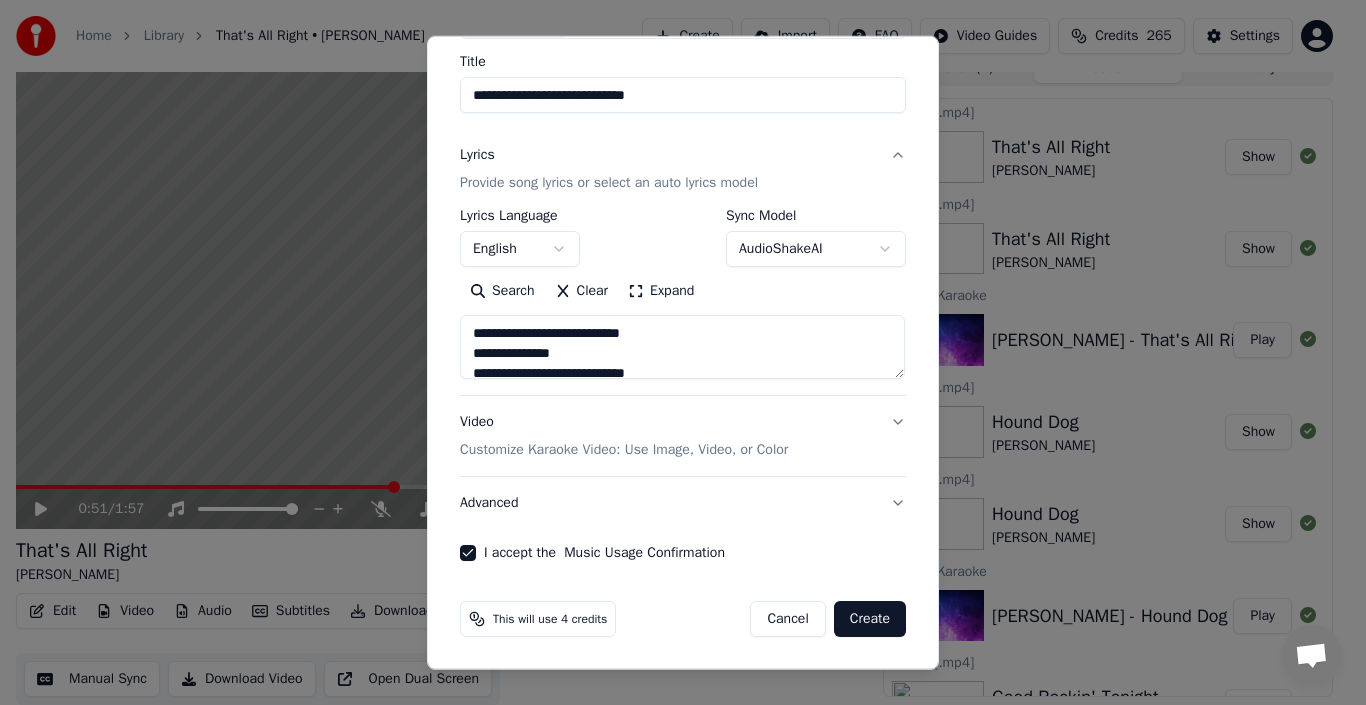 click on "Create" at bounding box center (870, 619) 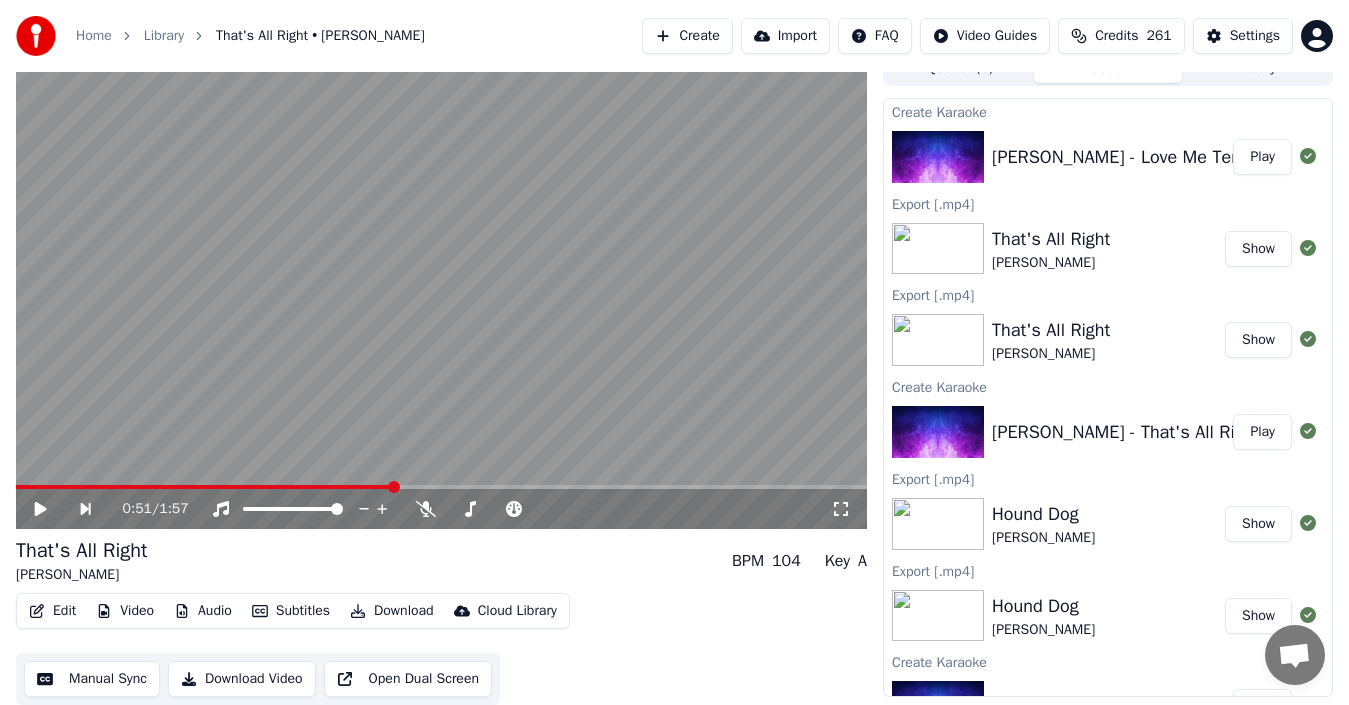 click on "Play" at bounding box center (1262, 157) 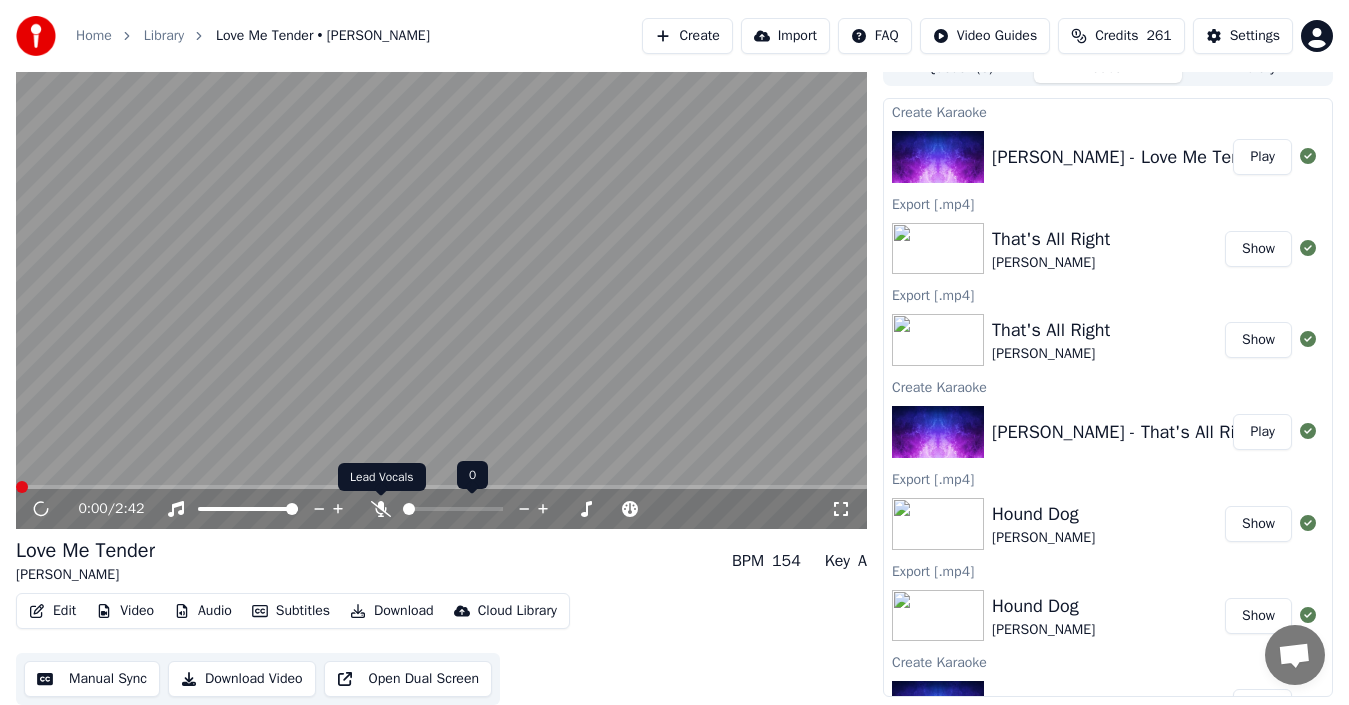 click 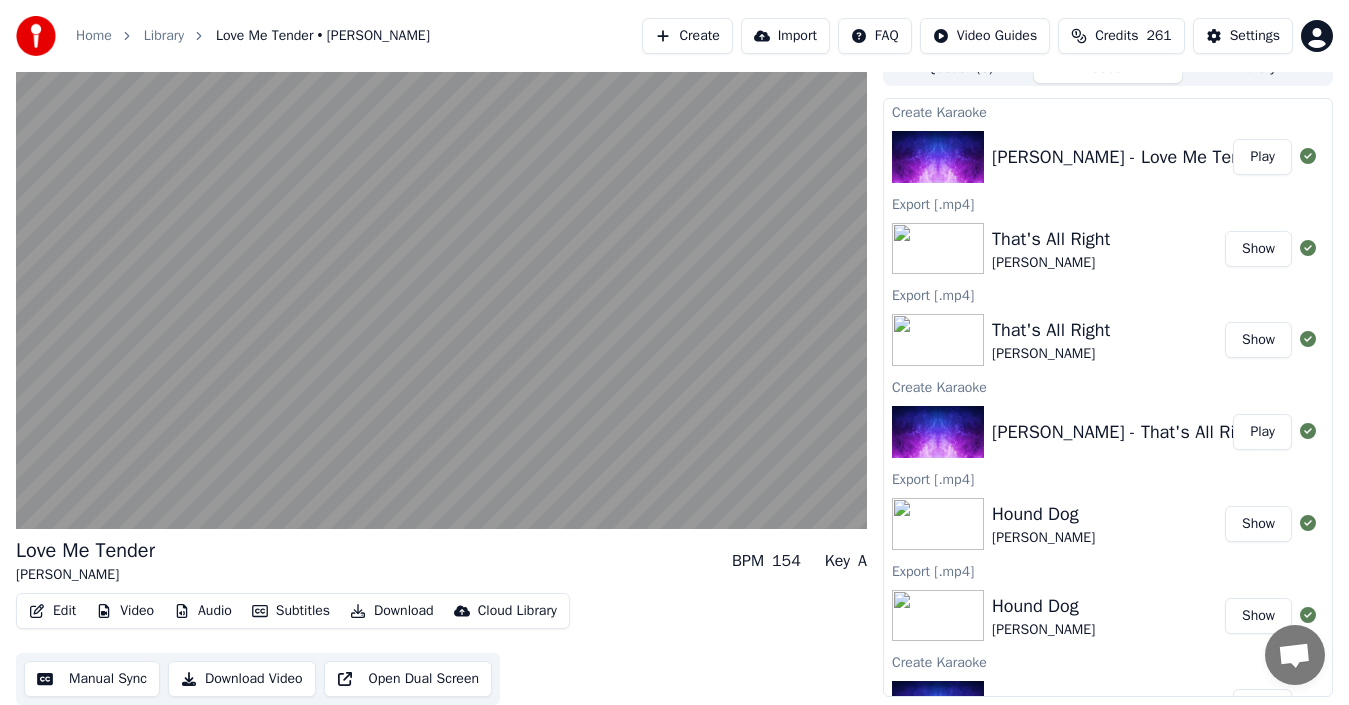 click on "Download" at bounding box center [392, 611] 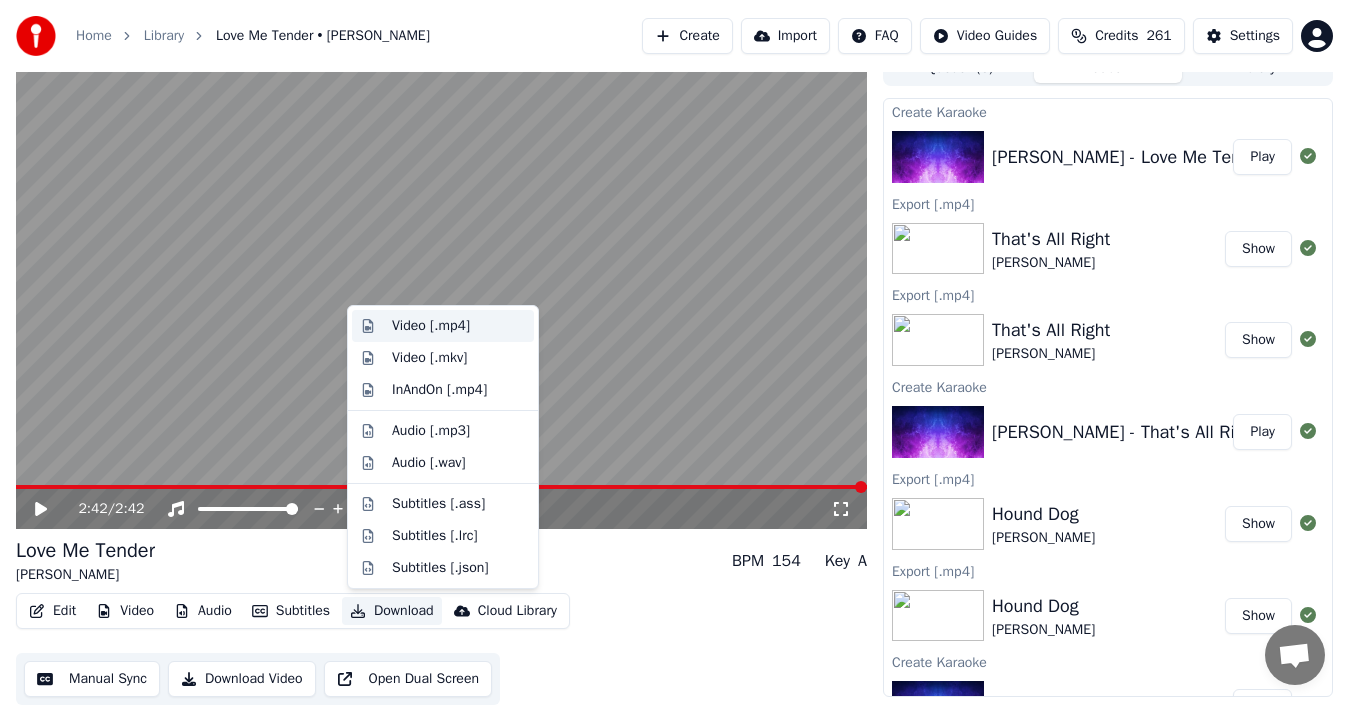 click on "Video [.mp4]" at bounding box center (459, 326) 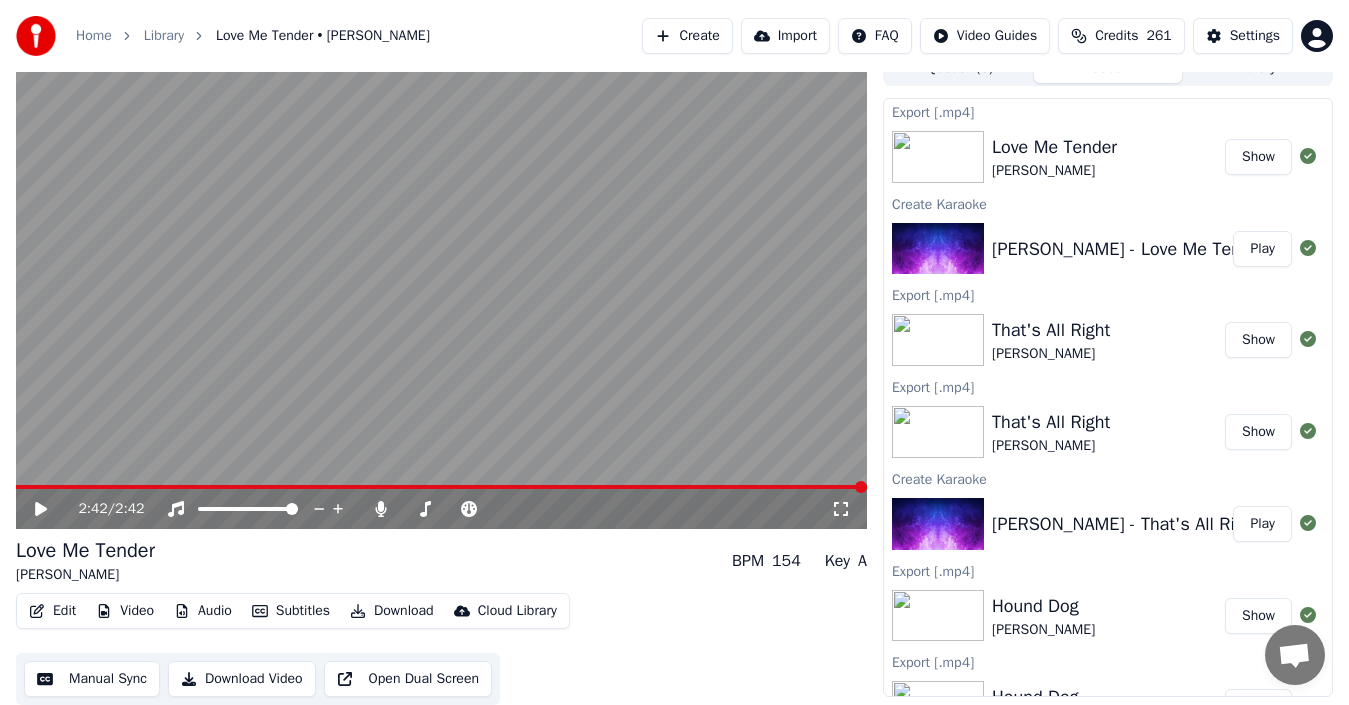 click on "Show" at bounding box center (1258, 157) 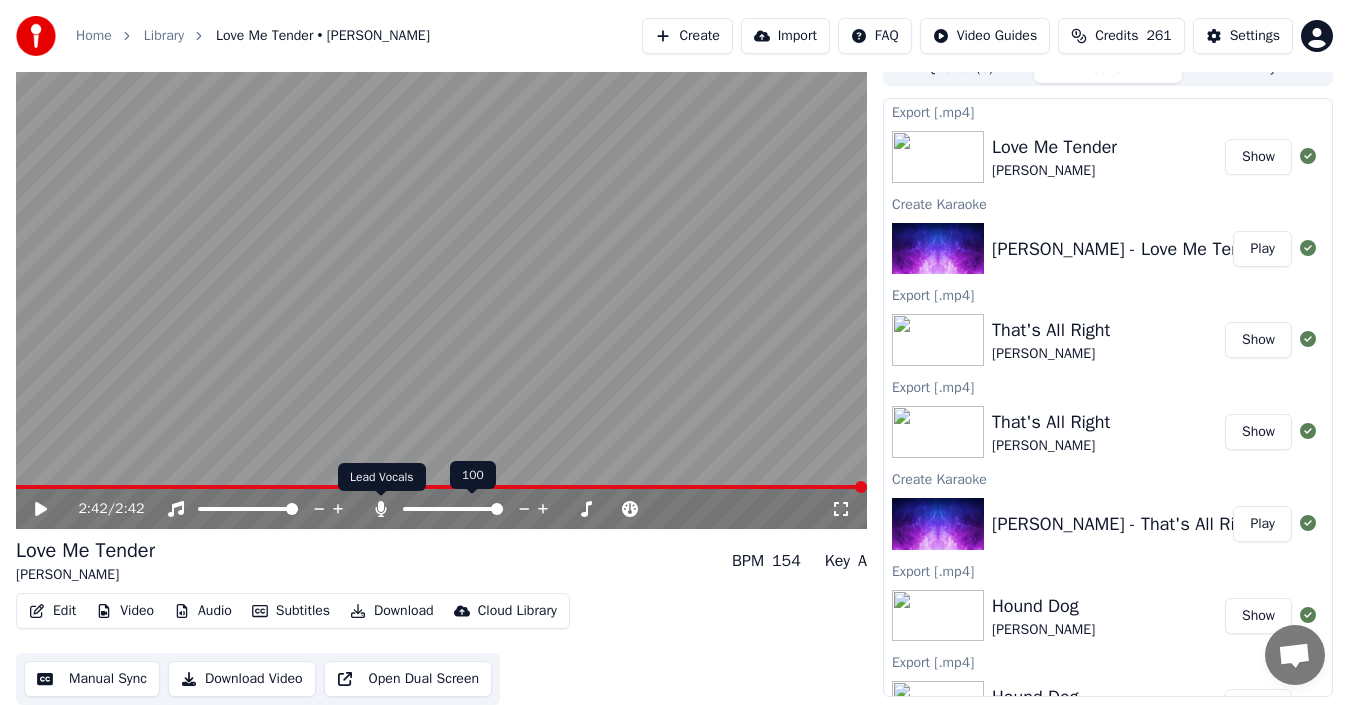 click 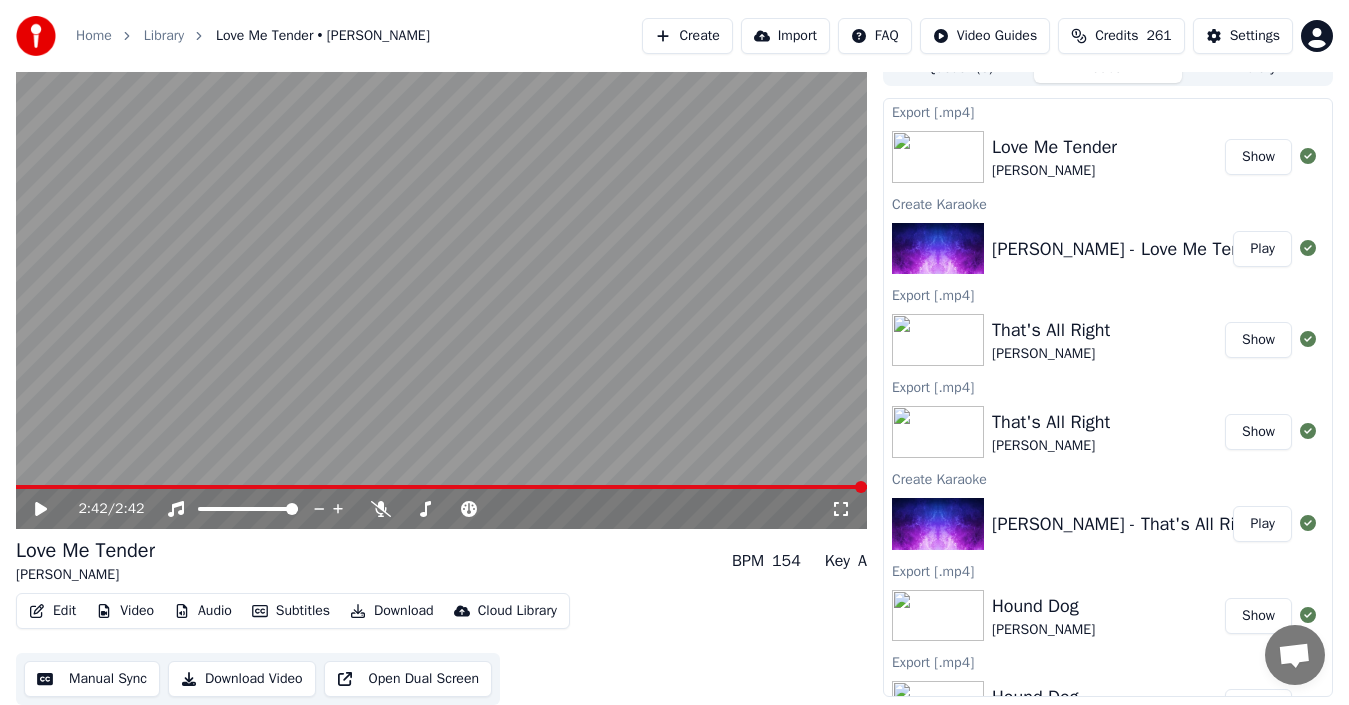 click 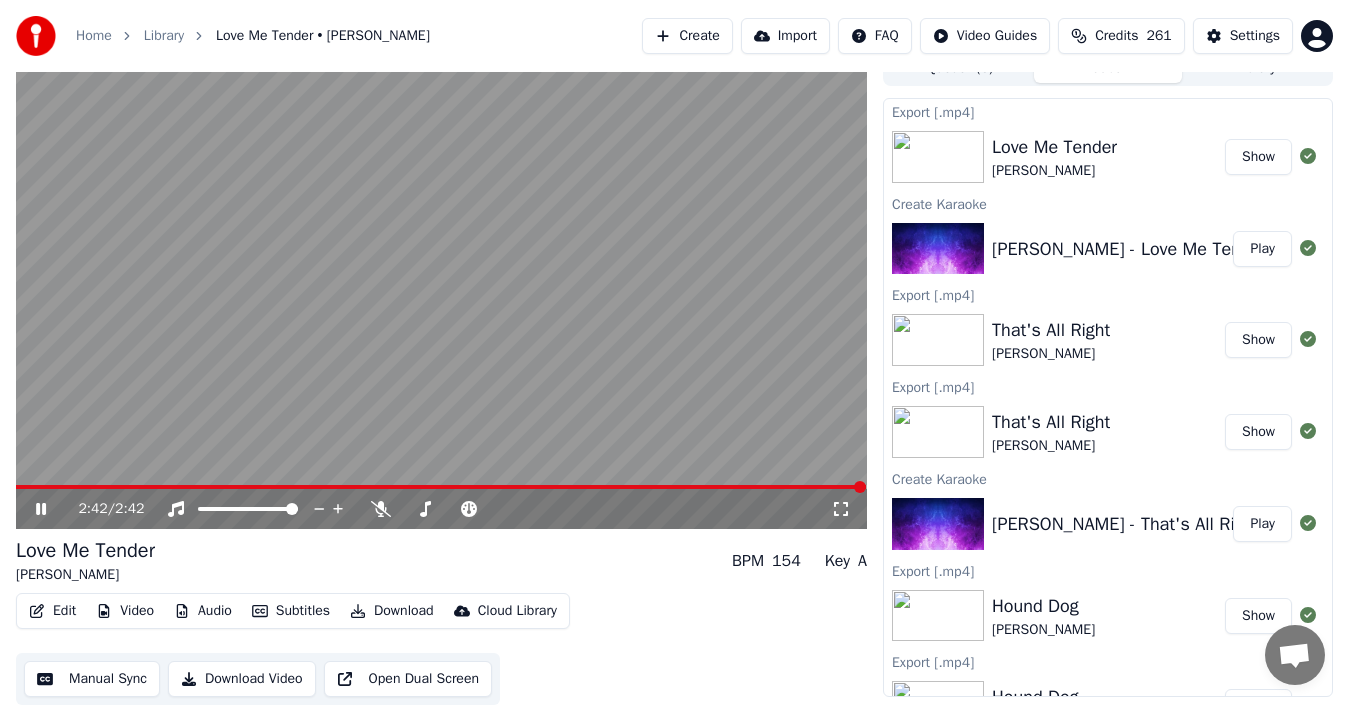 click on "Download" at bounding box center [392, 611] 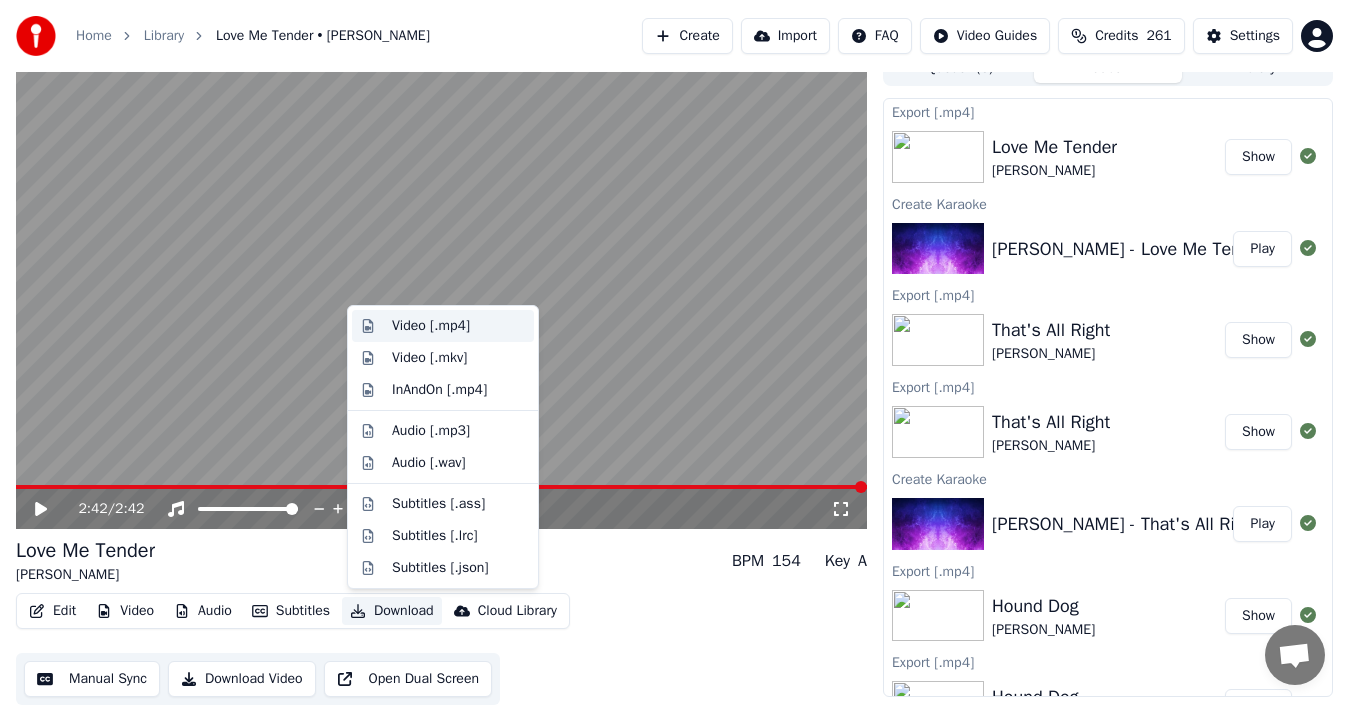 click on "Video [.mp4]" at bounding box center [431, 326] 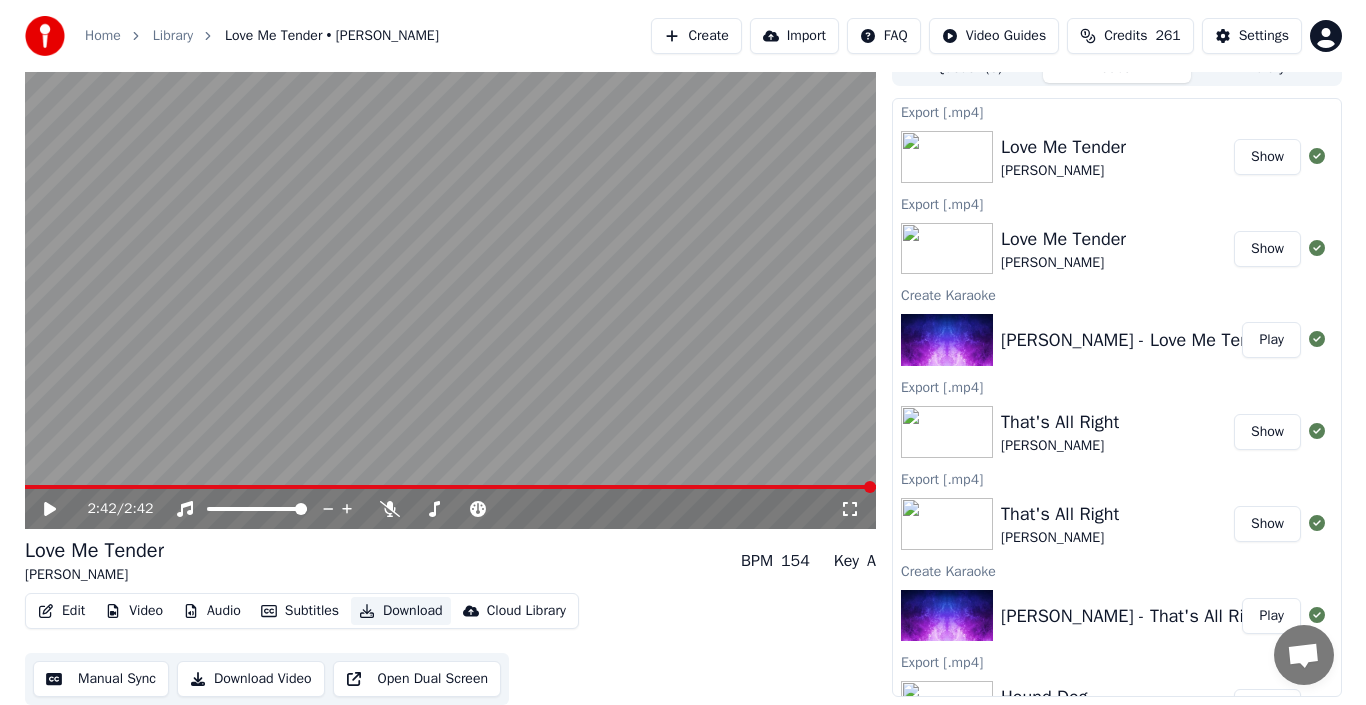 scroll, scrollTop: 0, scrollLeft: 0, axis: both 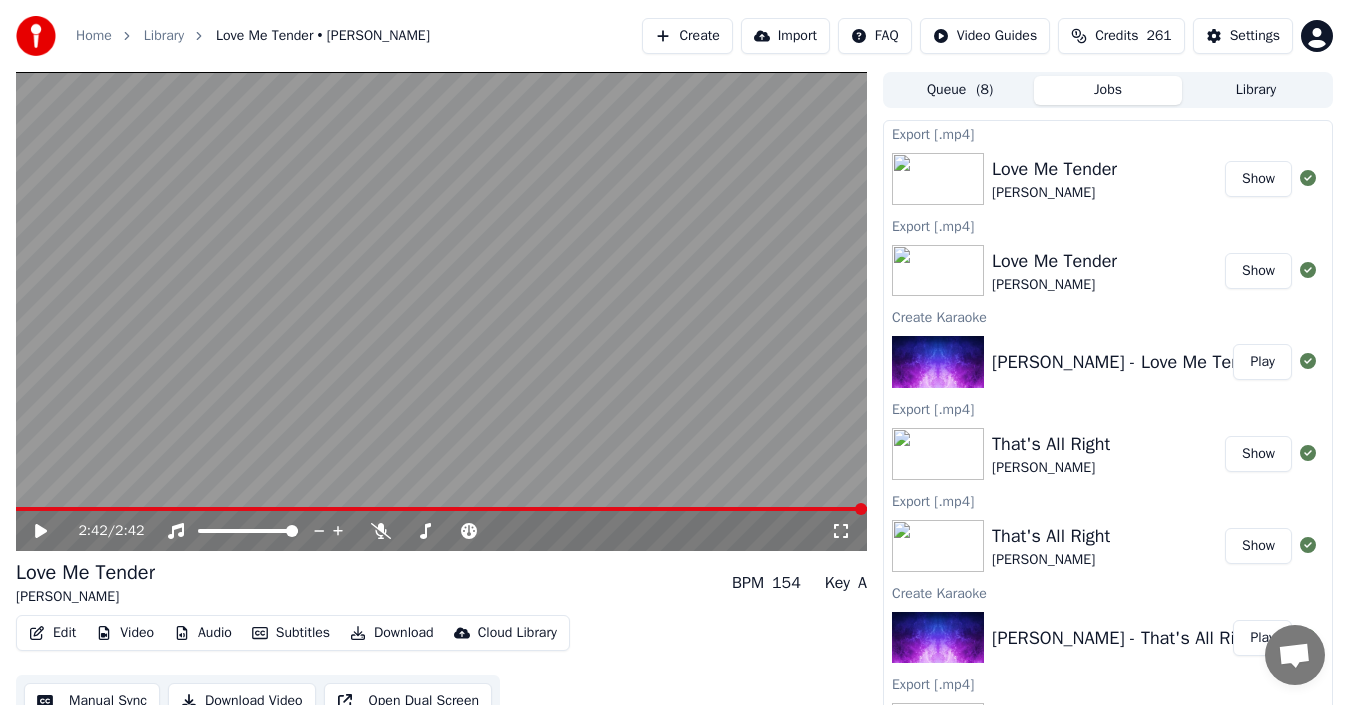 click on "Show" at bounding box center [1258, 179] 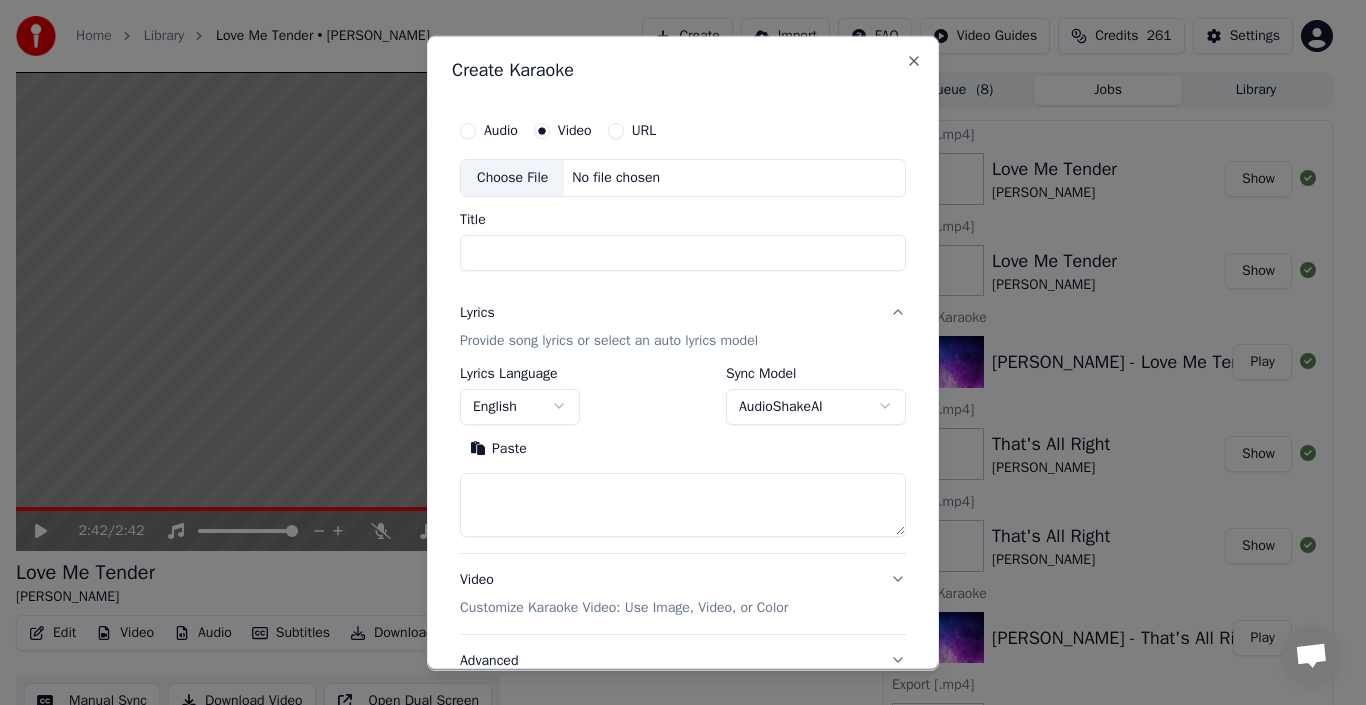 click on "Choose File" at bounding box center [512, 177] 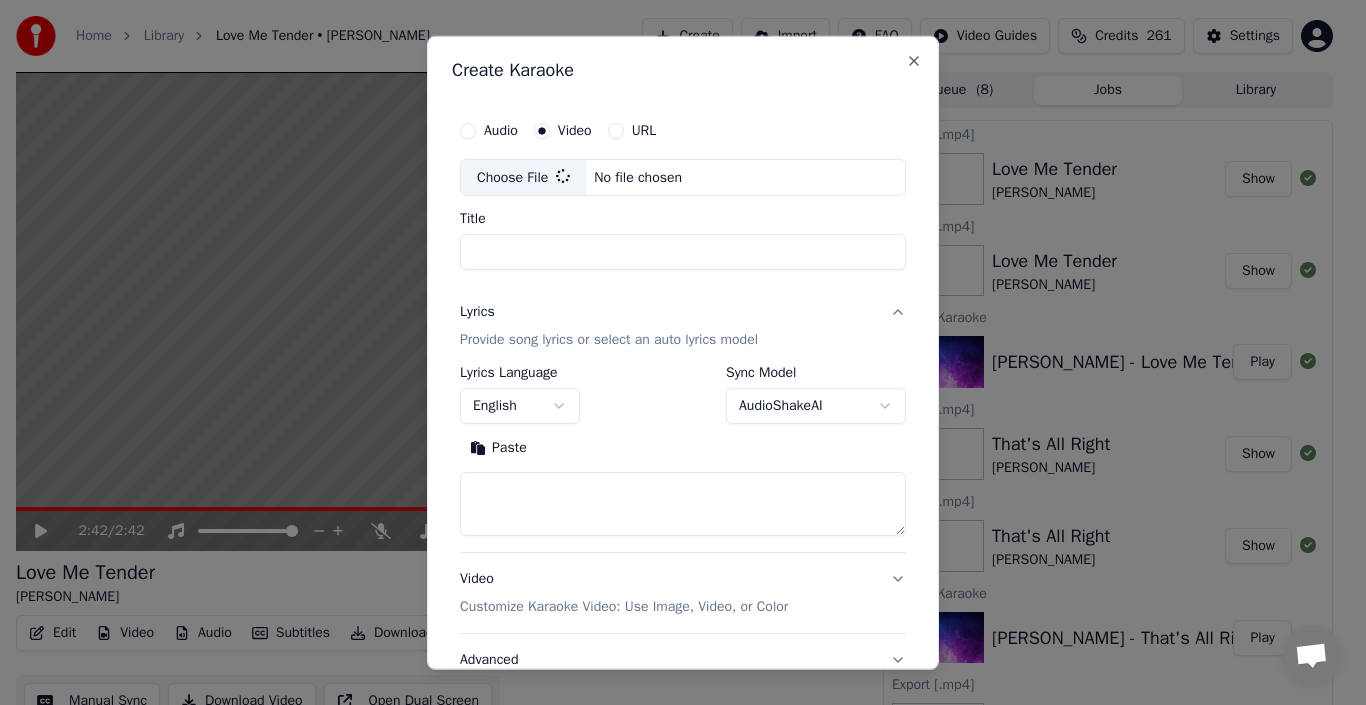 type on "**********" 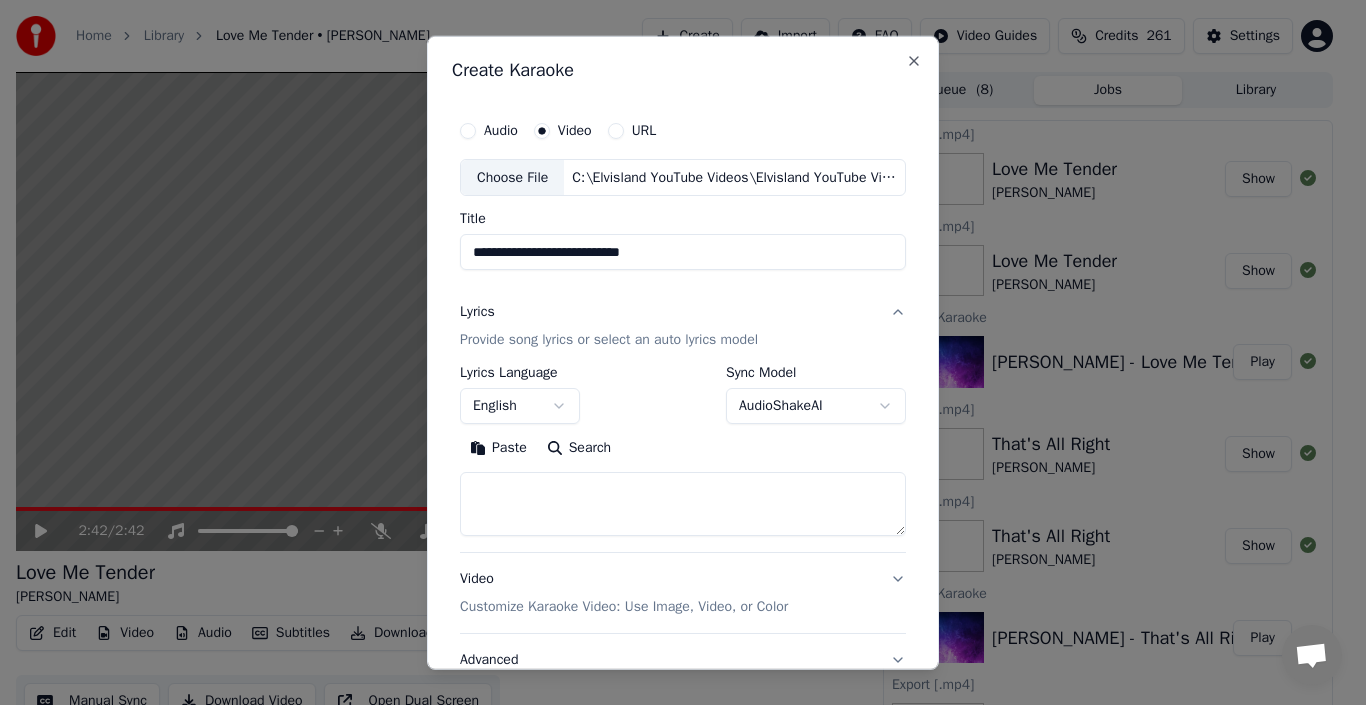 click at bounding box center (683, 504) 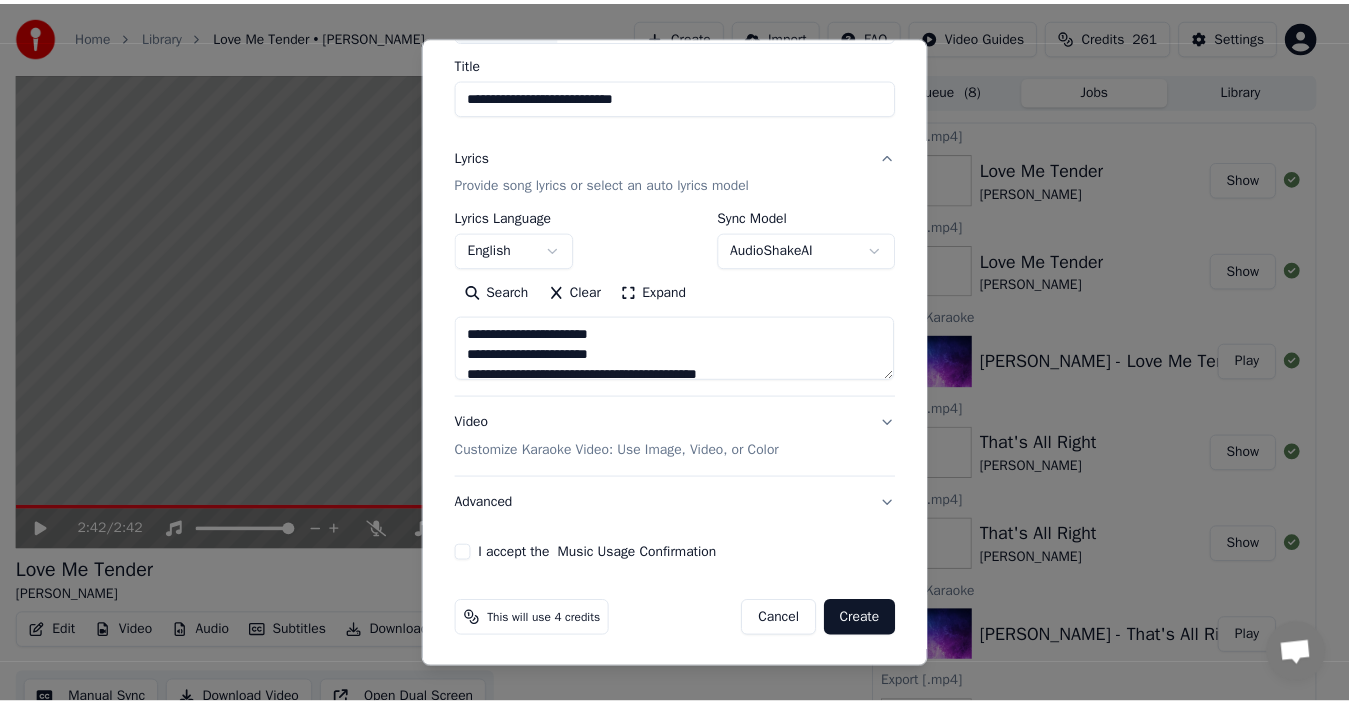 scroll, scrollTop: 157, scrollLeft: 0, axis: vertical 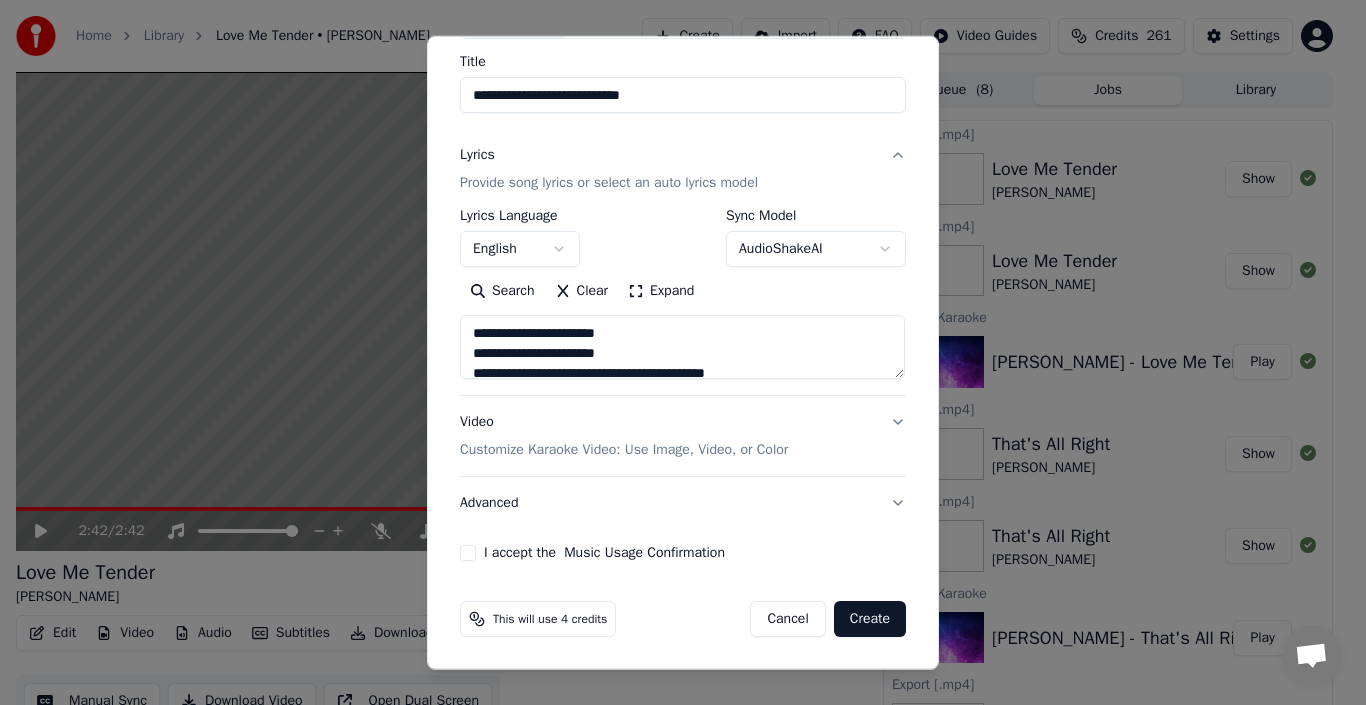 click on "I accept the   Music Usage Confirmation" at bounding box center (468, 553) 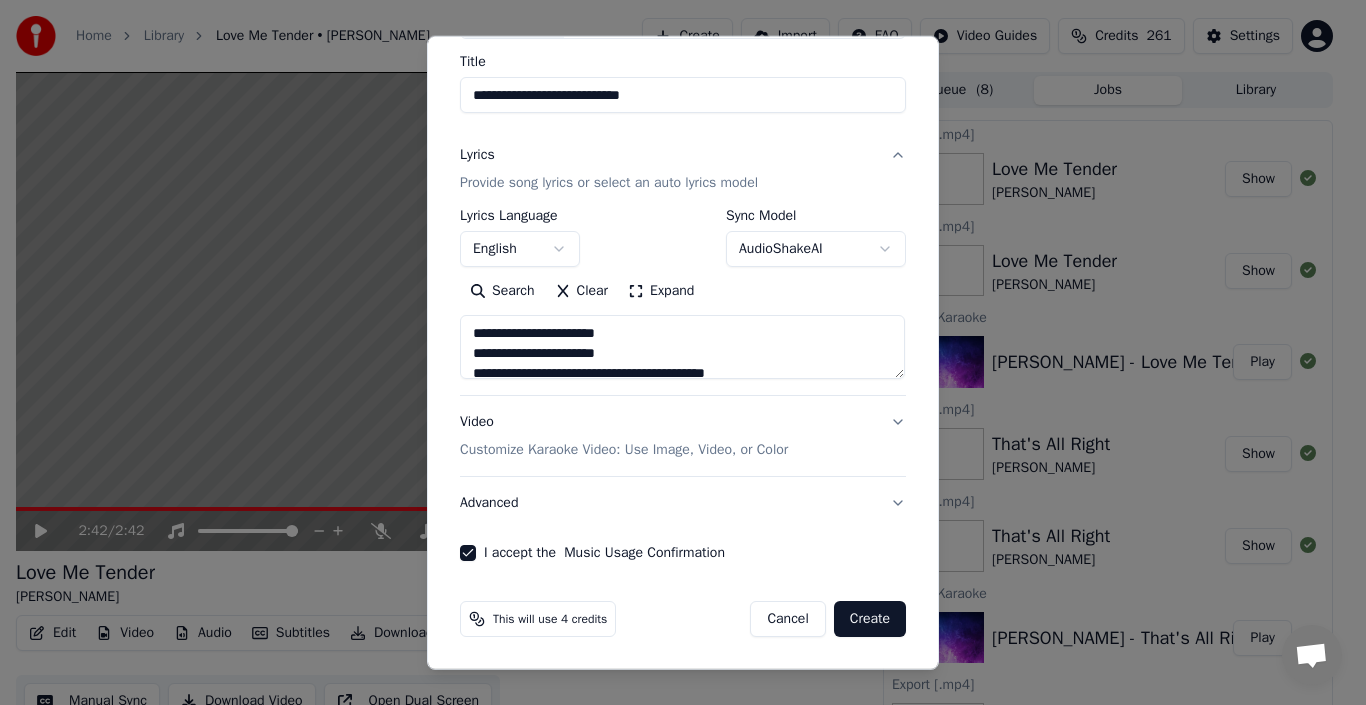 click on "Create" at bounding box center (870, 619) 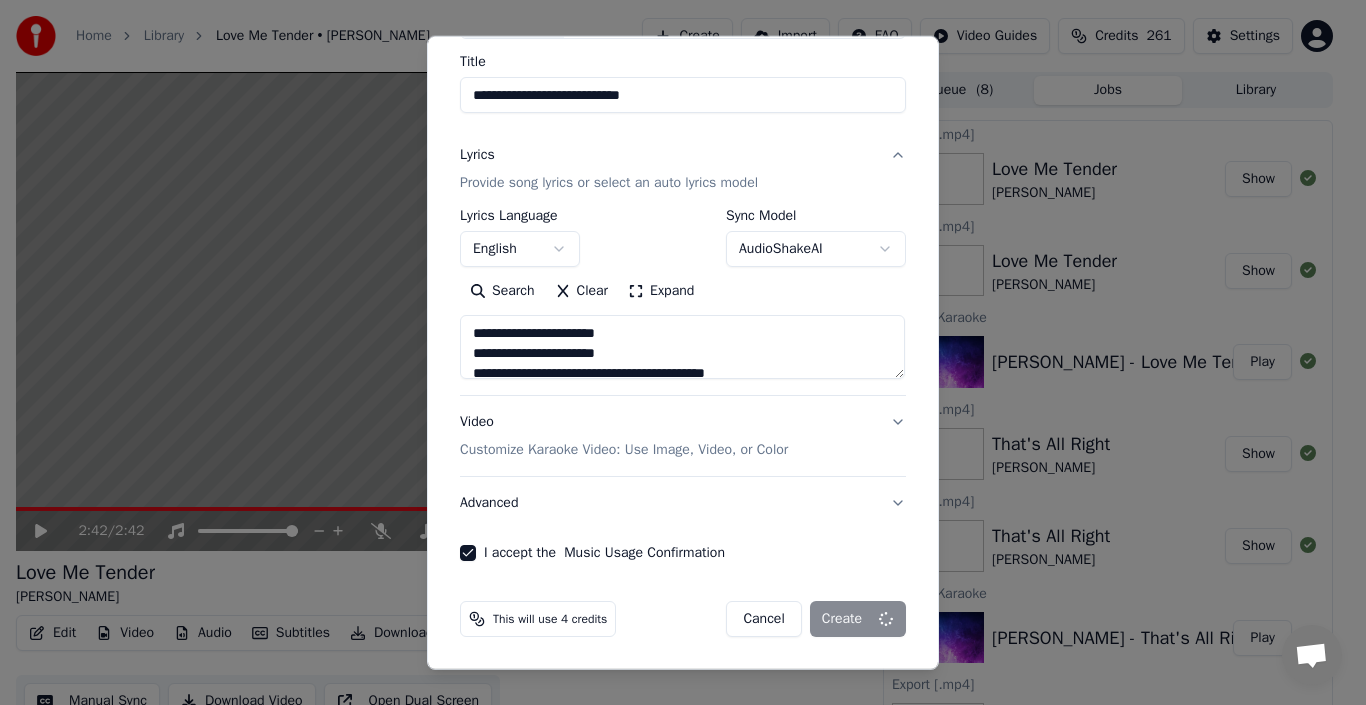 type on "**********" 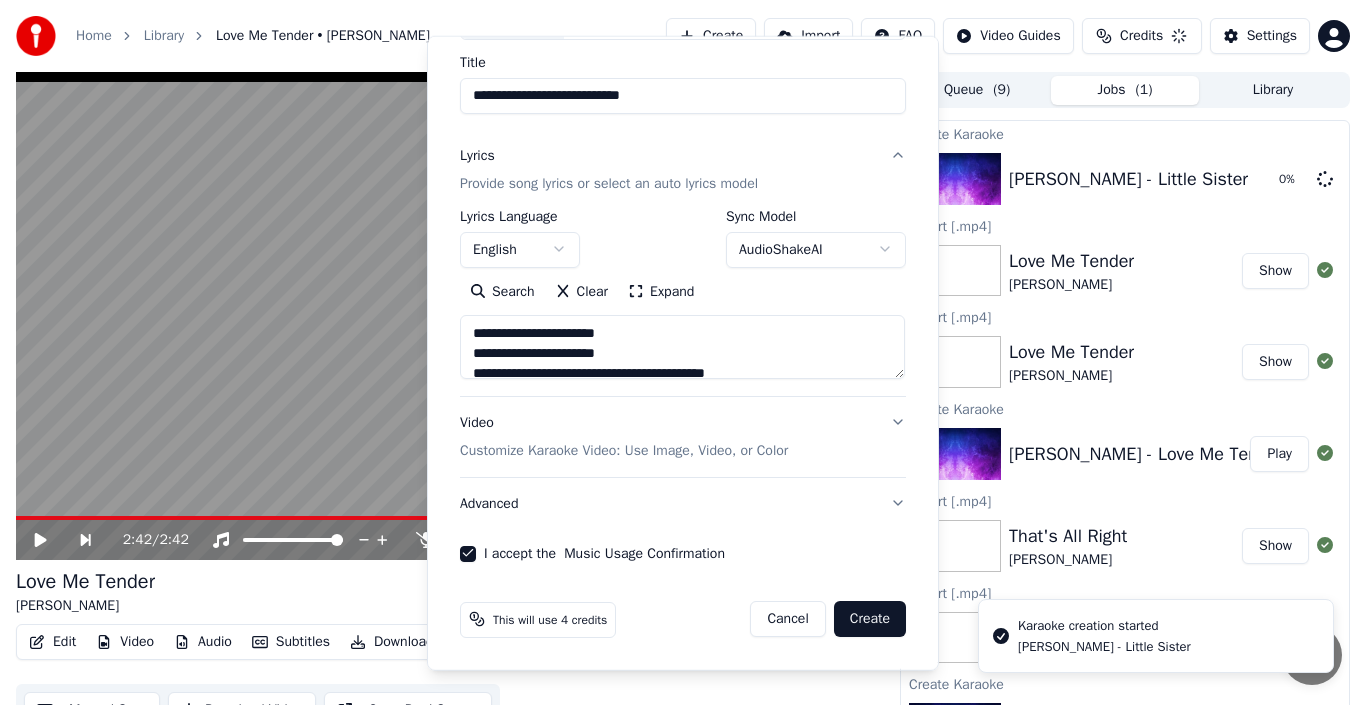 type 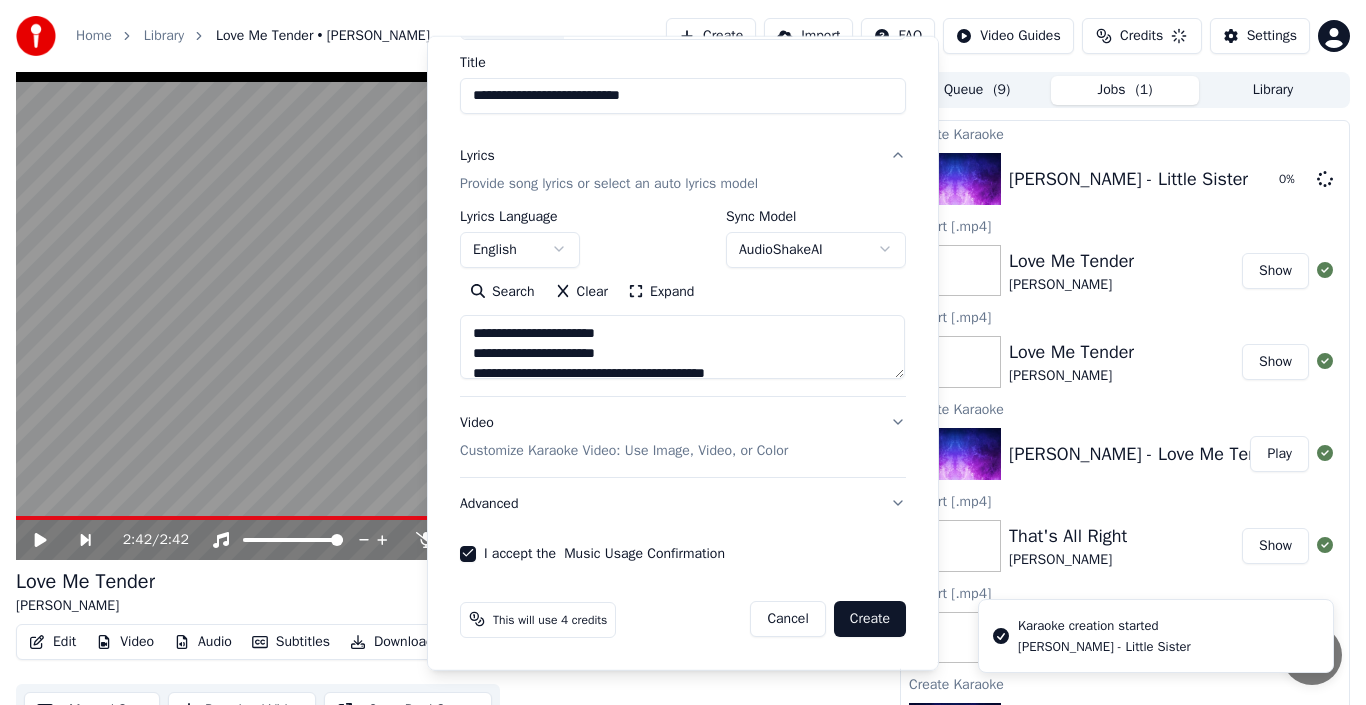 type 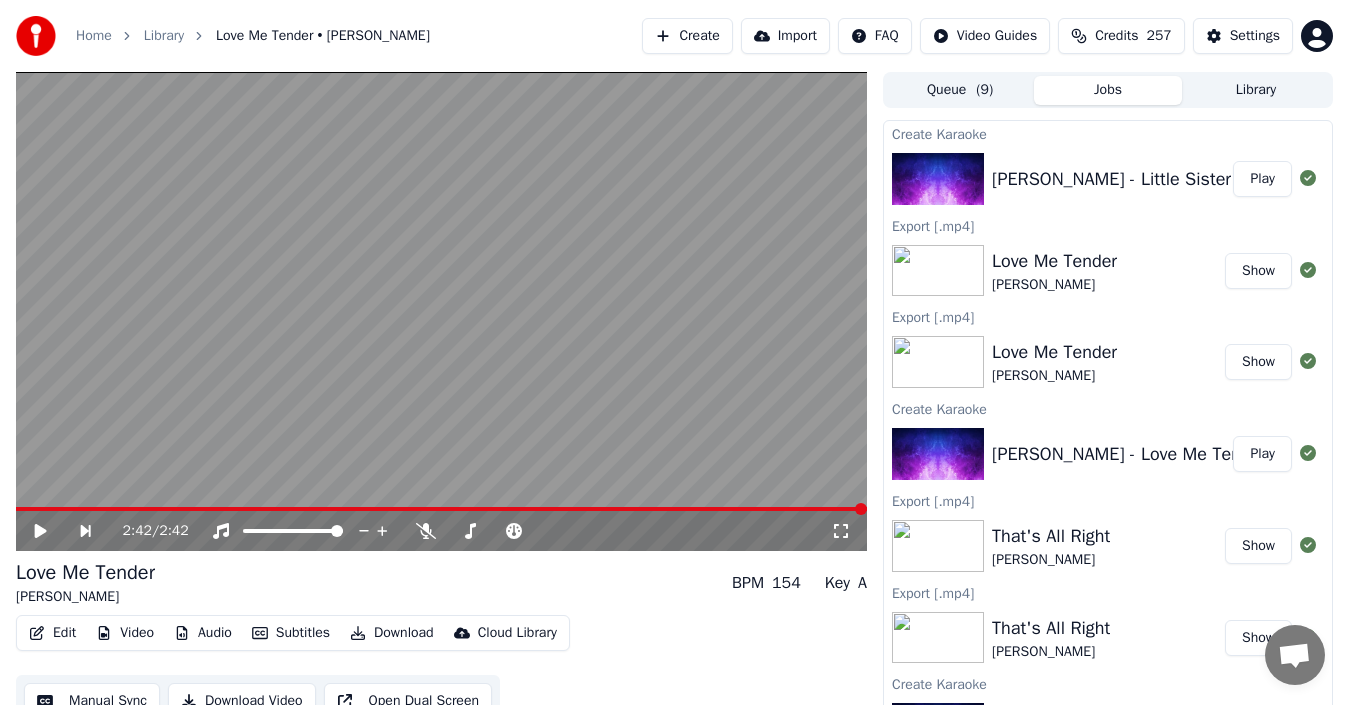 click on "Play" at bounding box center (1262, 179) 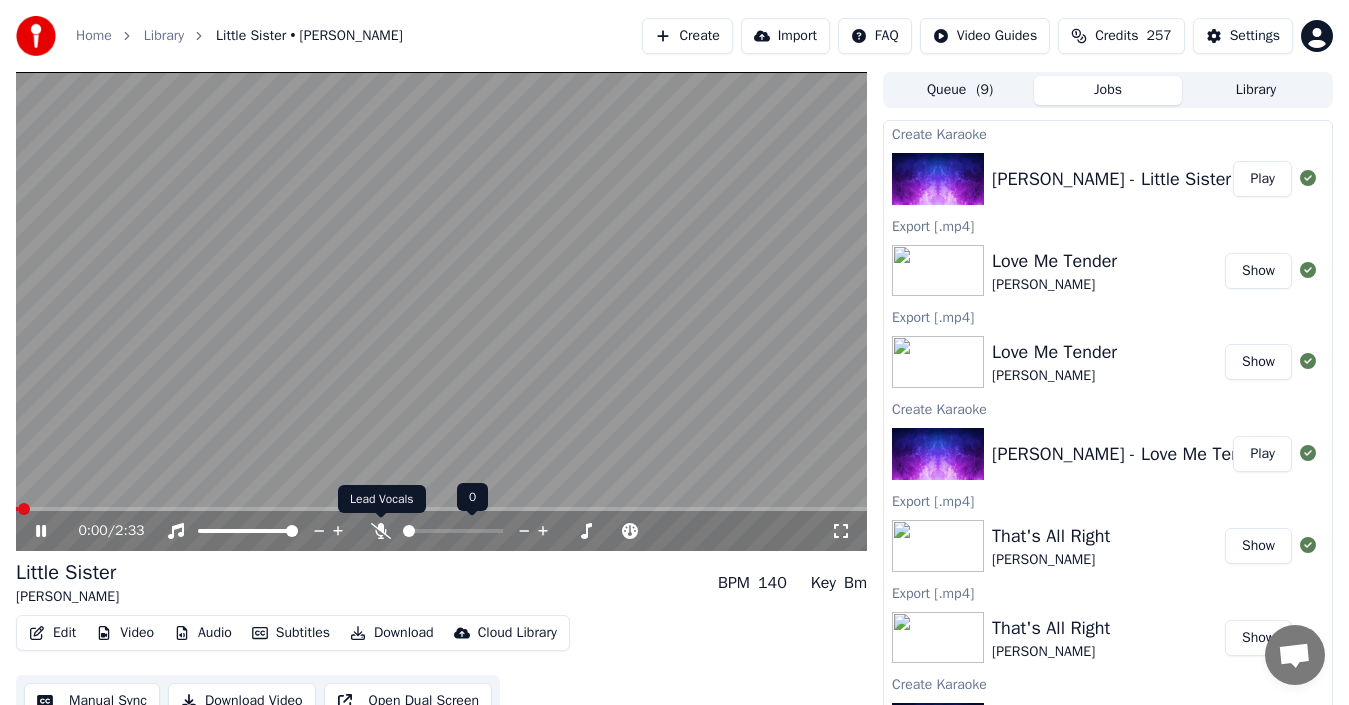 click 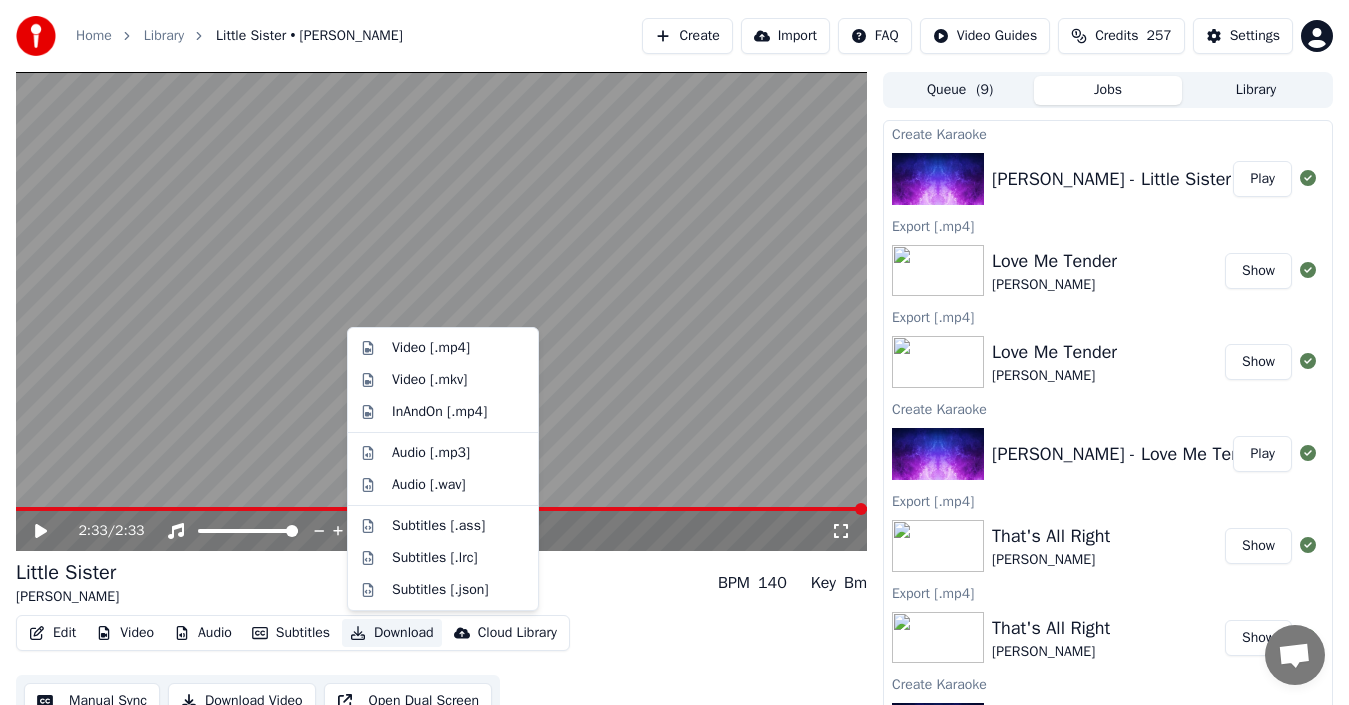 click on "Download" at bounding box center [392, 633] 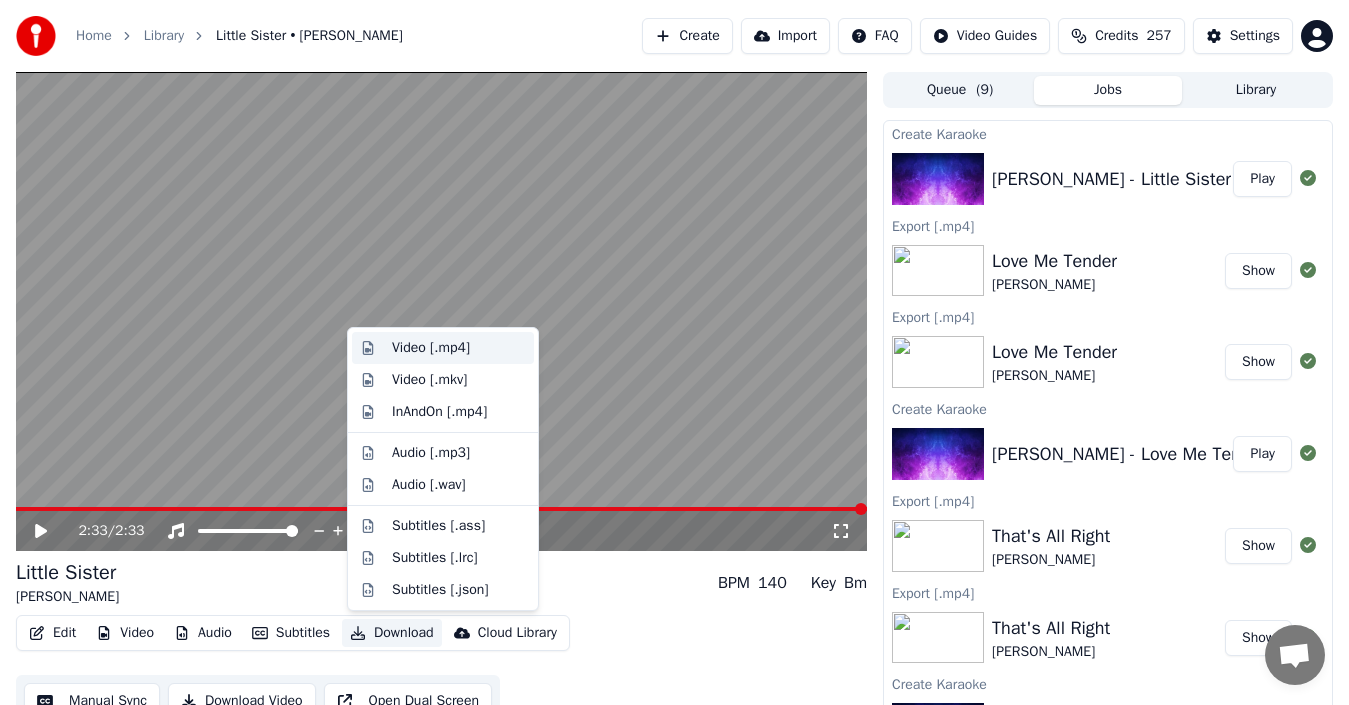 click on "Video [.mp4]" at bounding box center (431, 348) 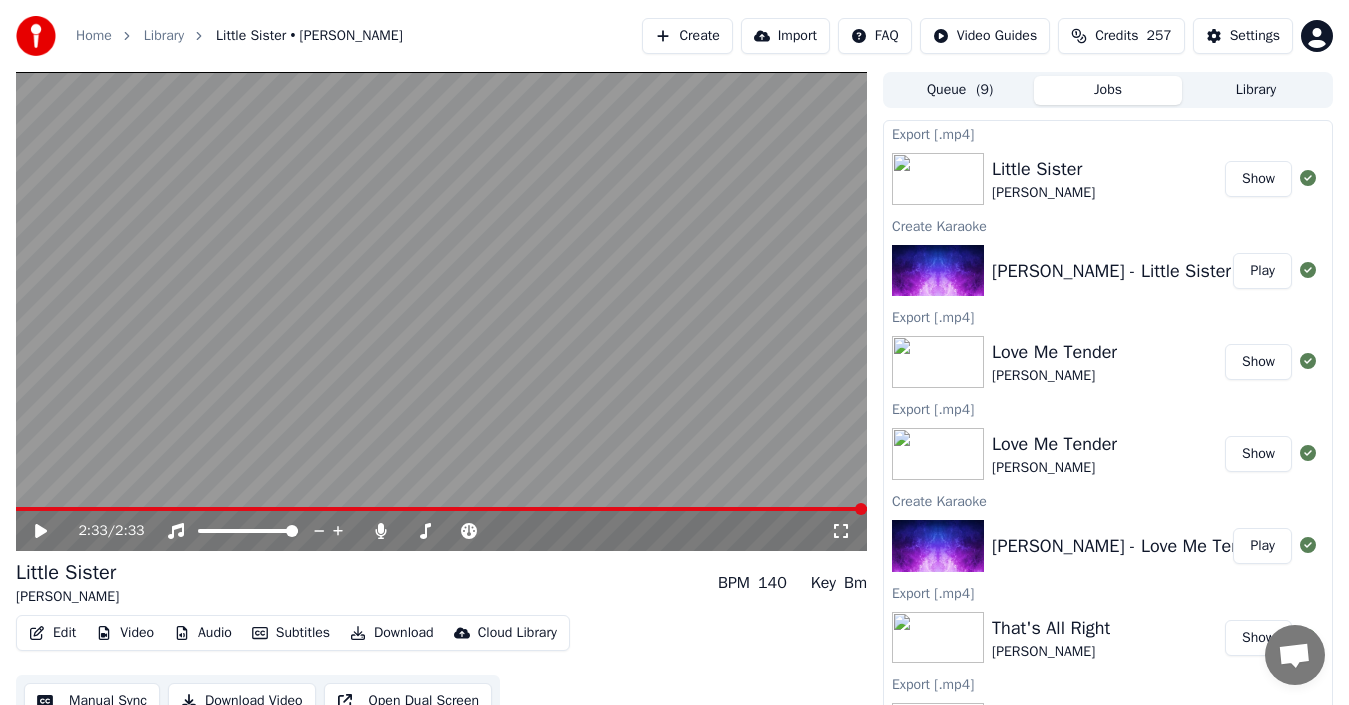click on "Show" at bounding box center (1258, 179) 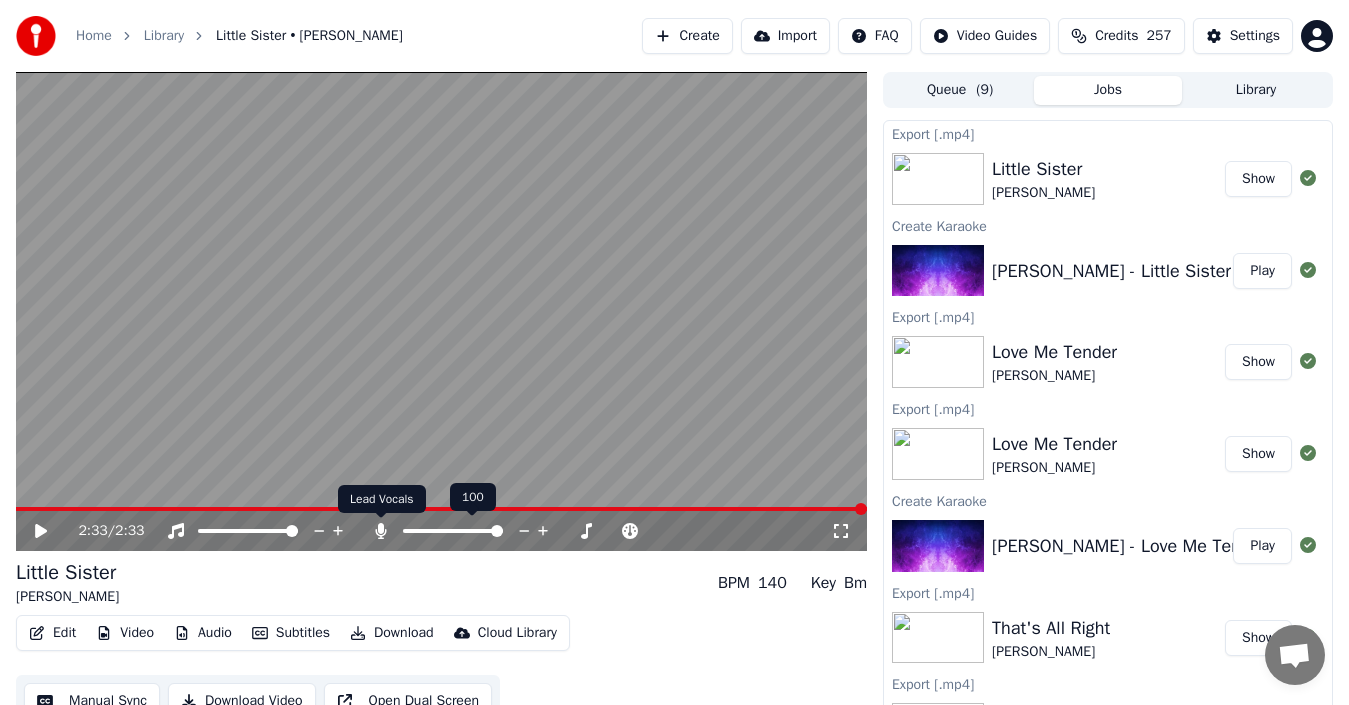 click 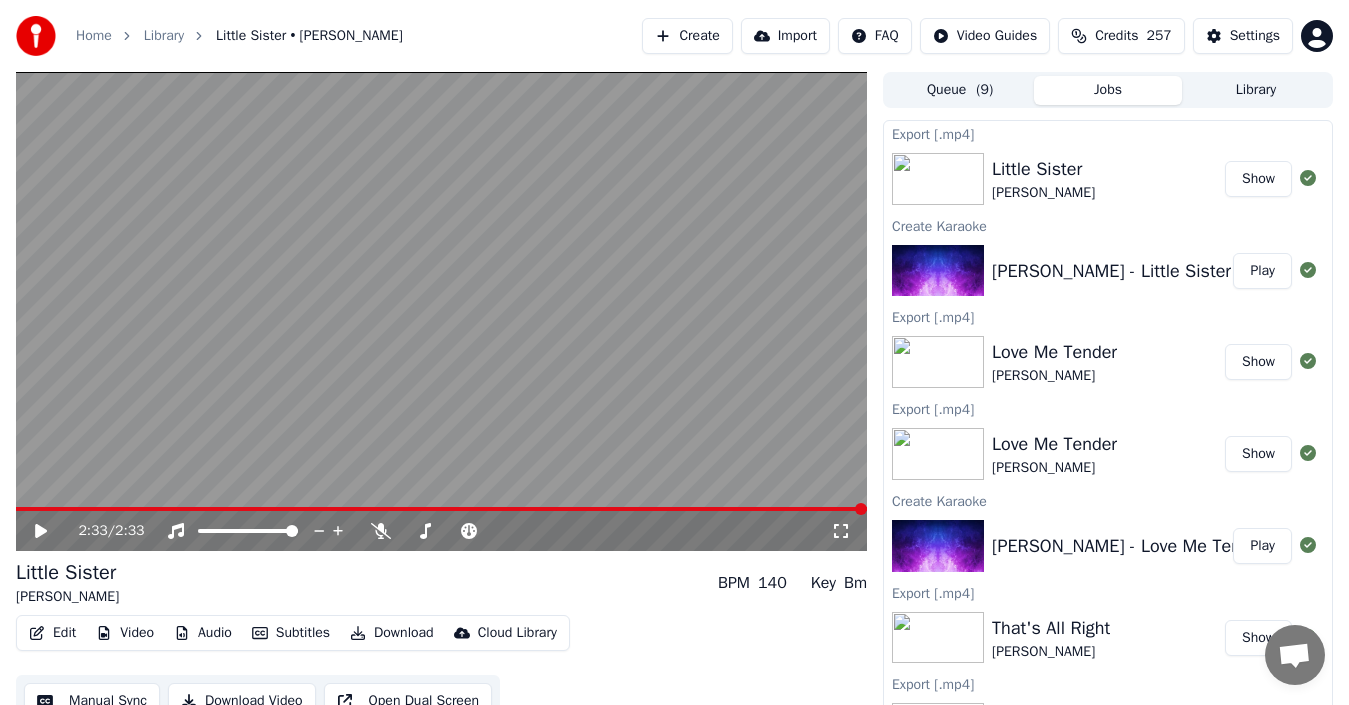 click on "2:33  /  2:33" at bounding box center [441, 531] 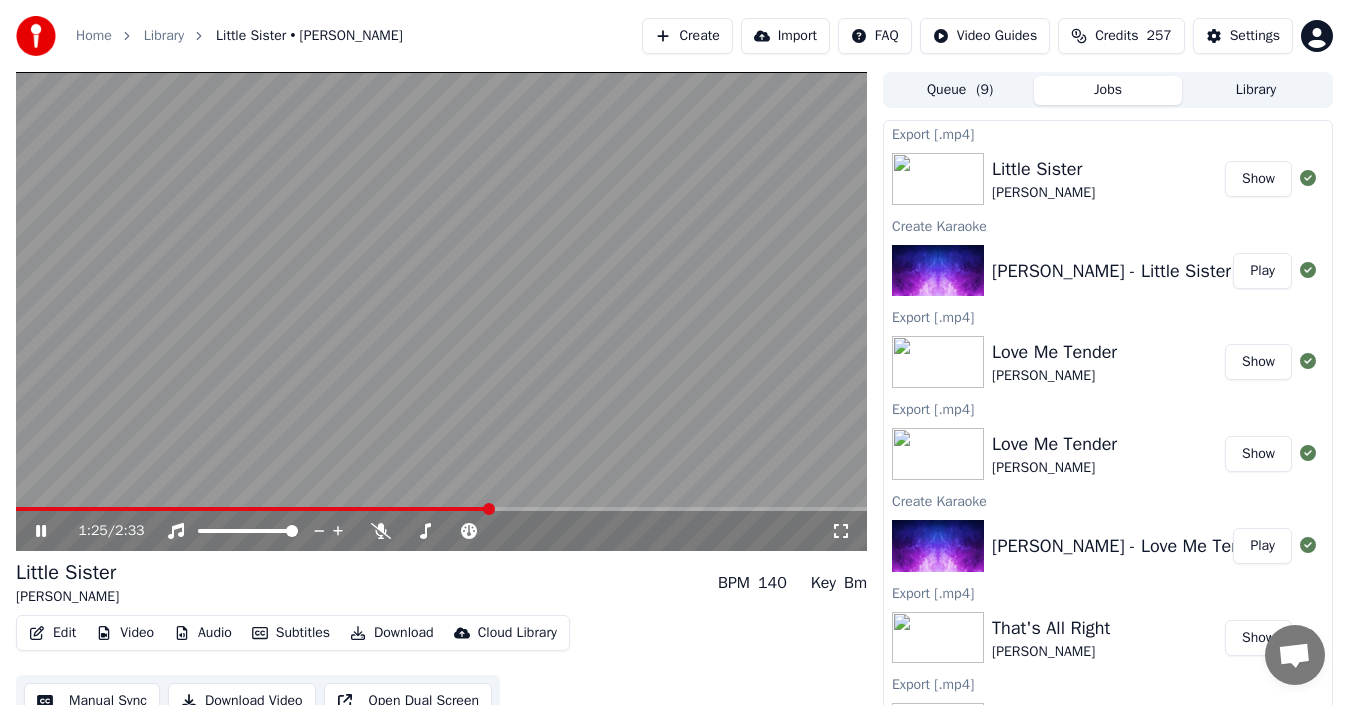 click 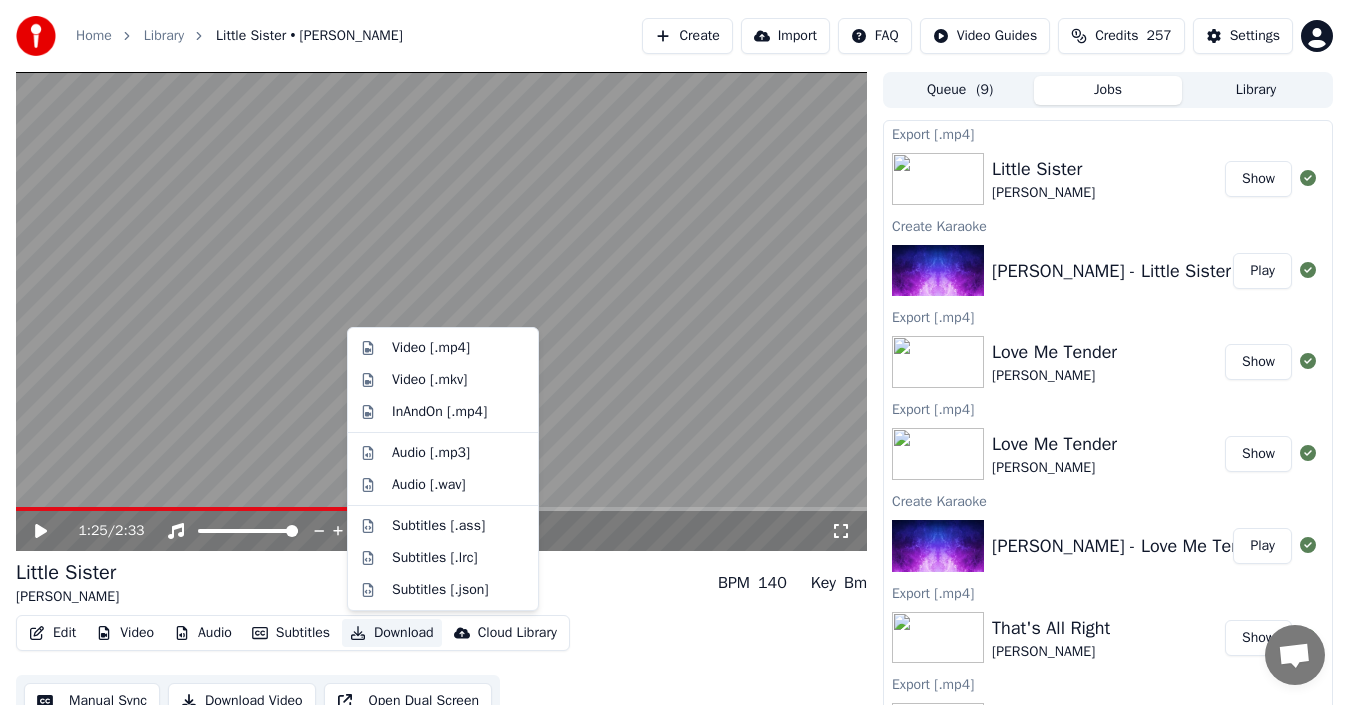 click on "Download" at bounding box center (392, 633) 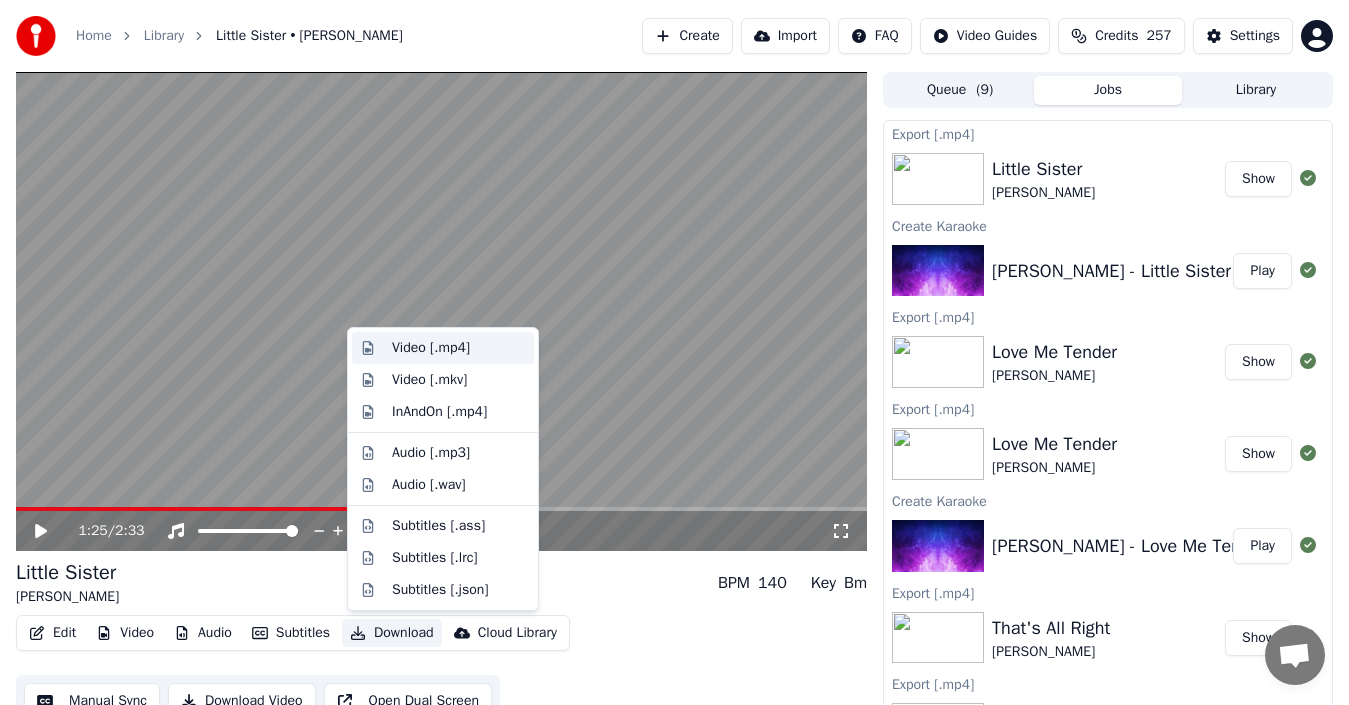 click on "Video [.mp4]" at bounding box center (431, 348) 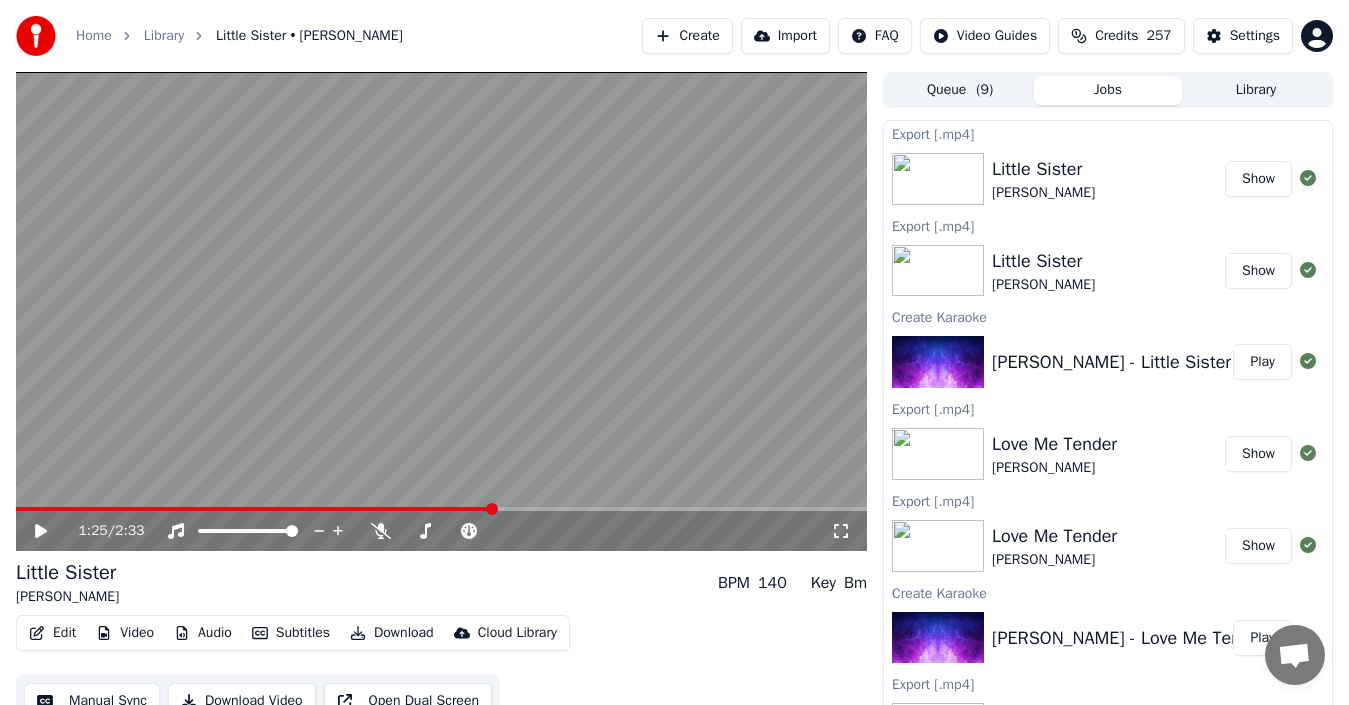 click on "Show" at bounding box center (1258, 179) 